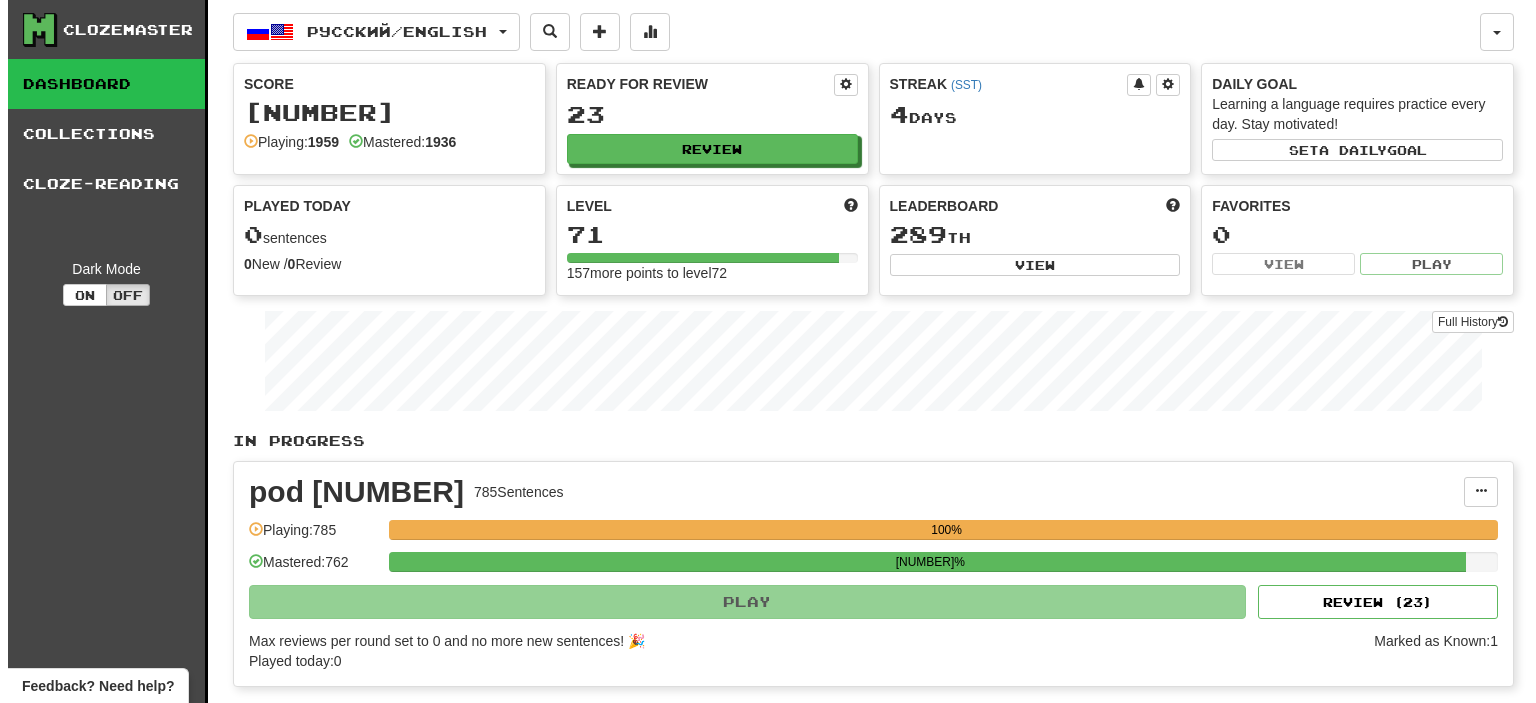 scroll, scrollTop: 0, scrollLeft: 0, axis: both 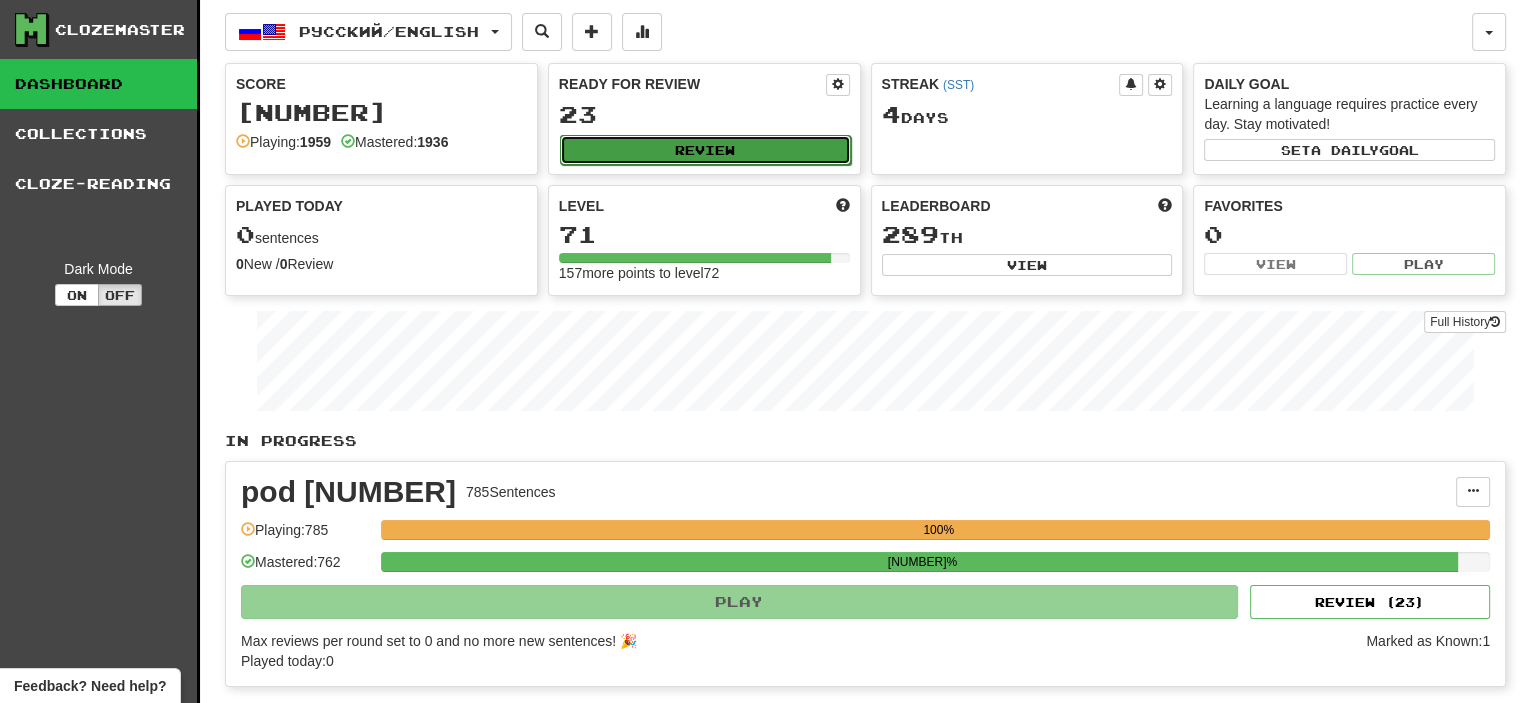 click on "Review" at bounding box center (705, 150) 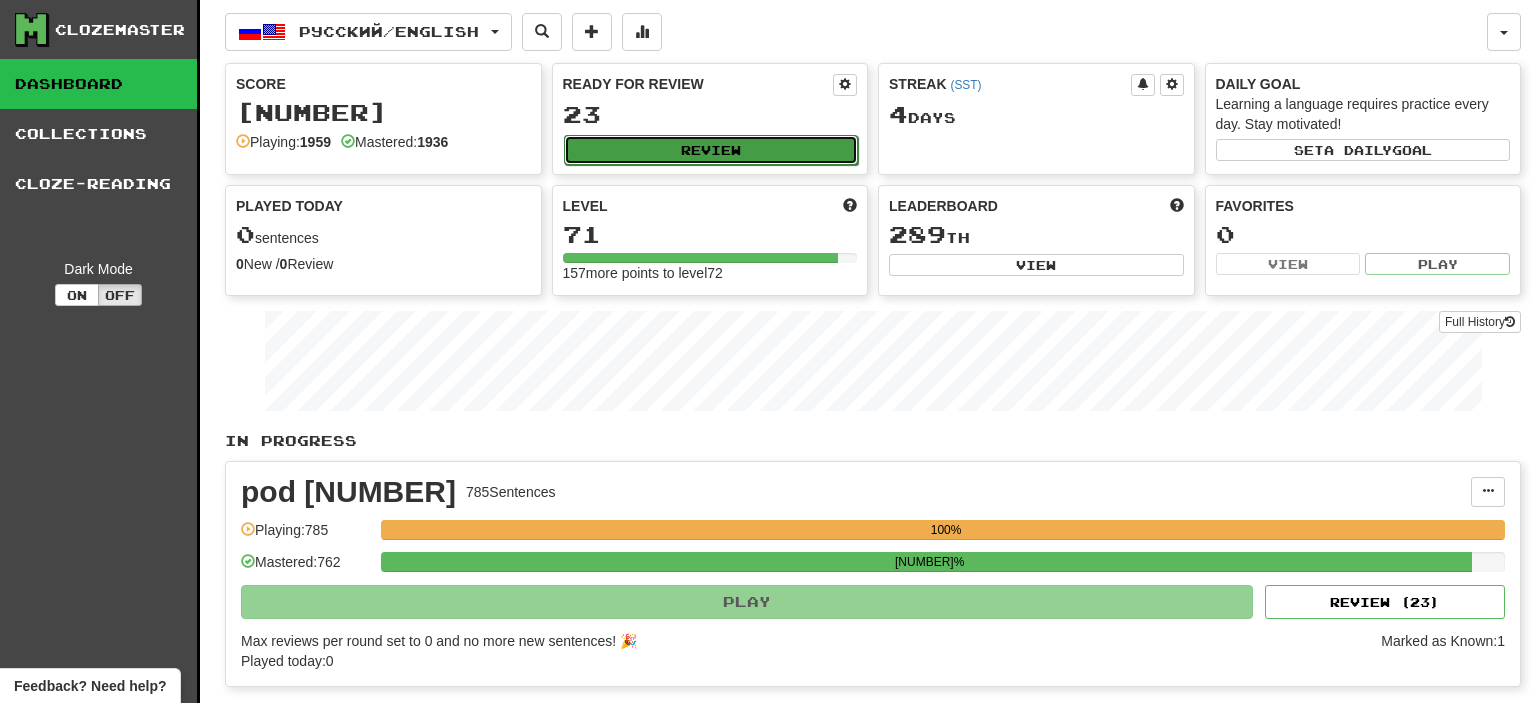 select on "**" 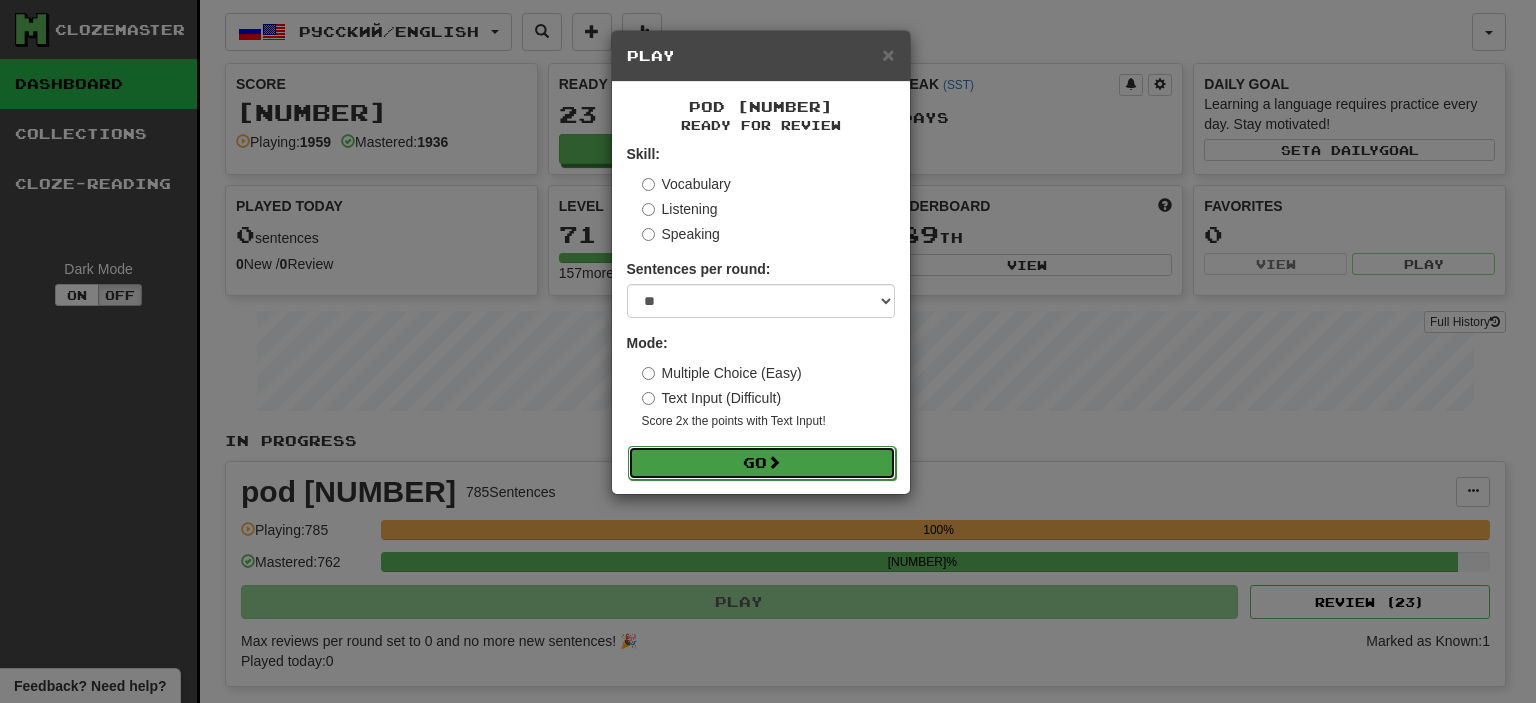 click on "Go" at bounding box center (762, 463) 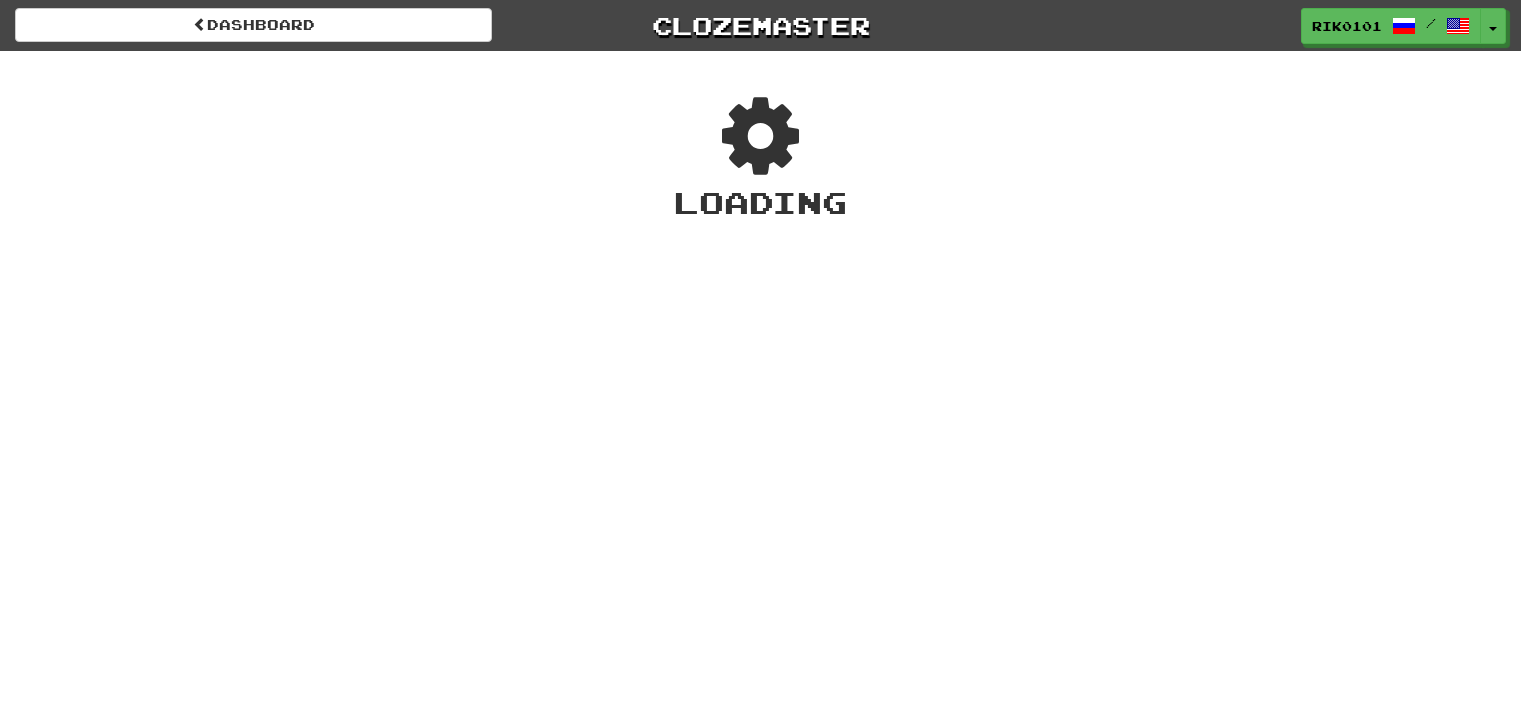 scroll, scrollTop: 0, scrollLeft: 0, axis: both 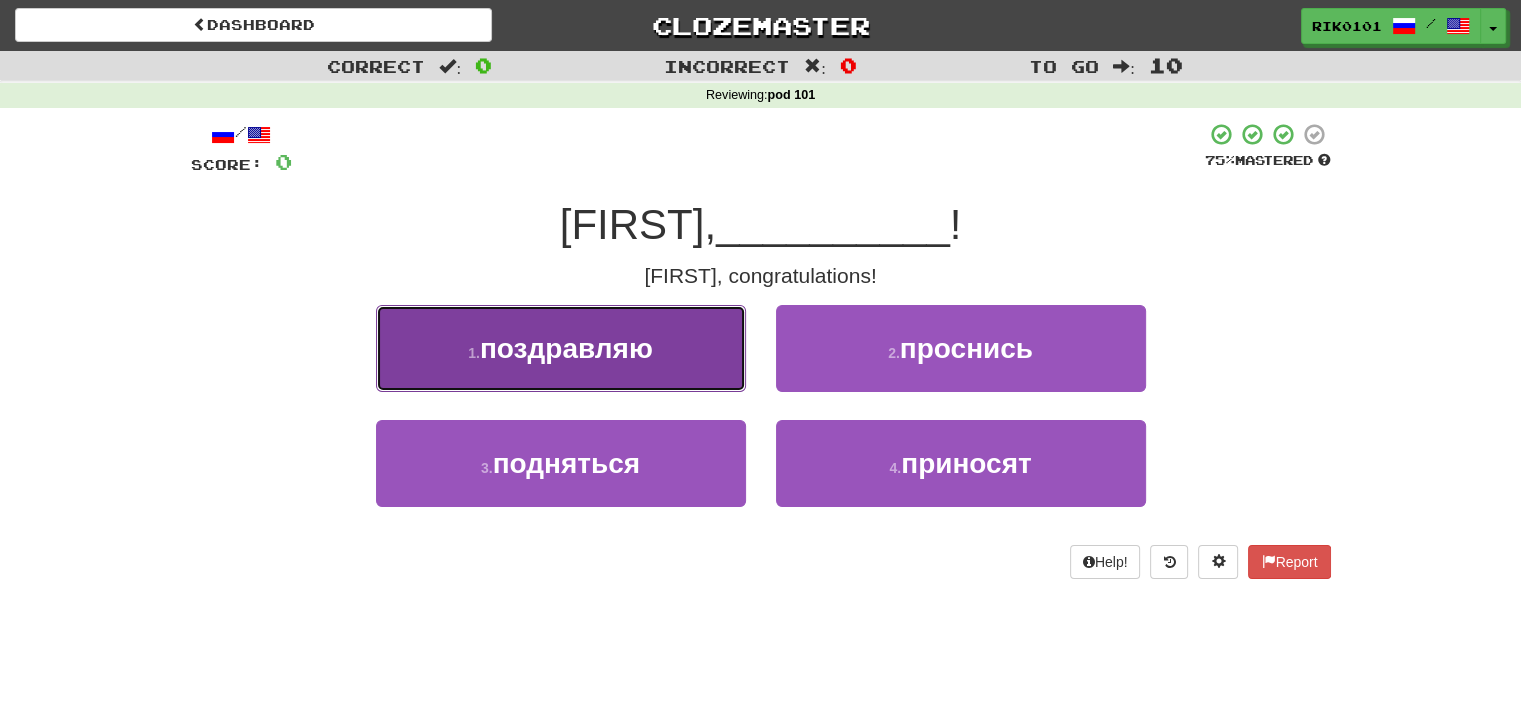 click on "поздравляю" at bounding box center [566, 348] 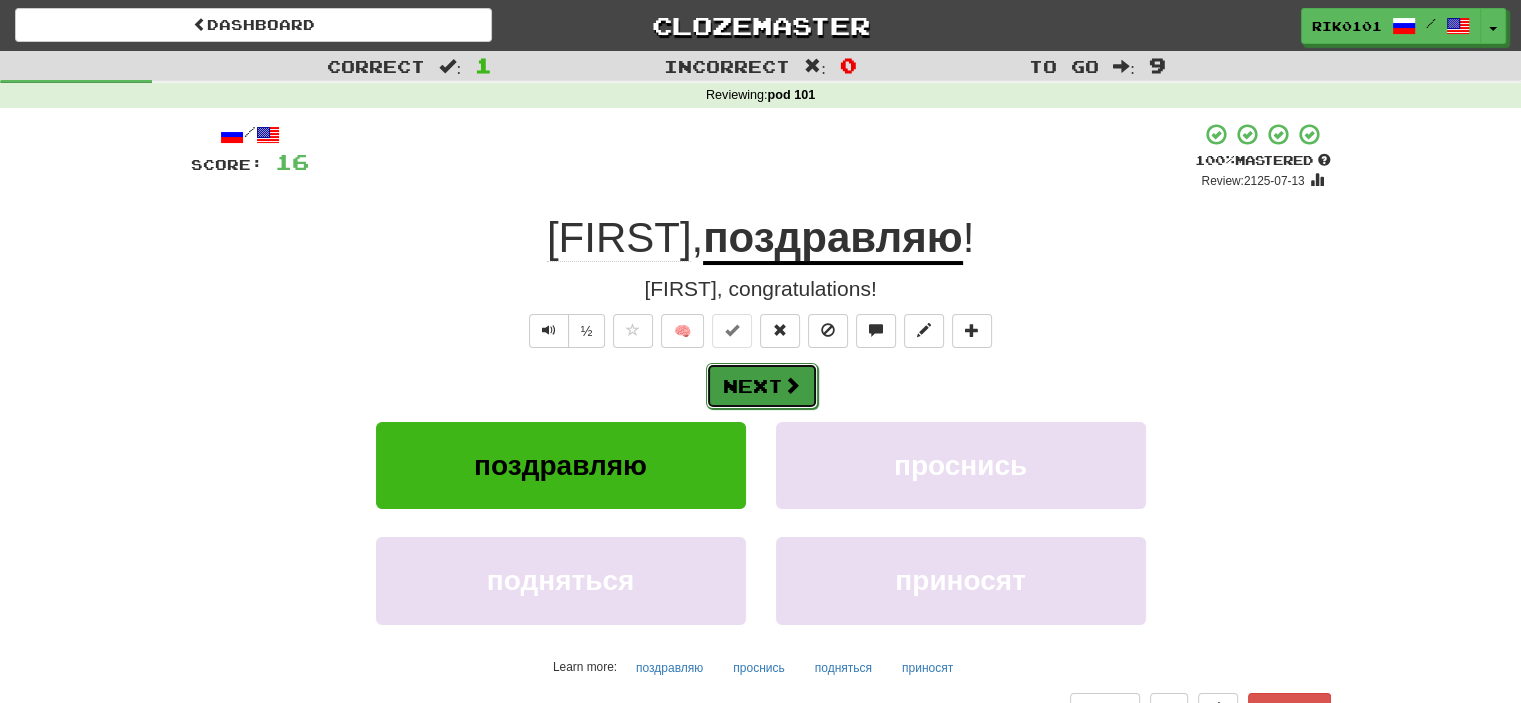 click at bounding box center (792, 385) 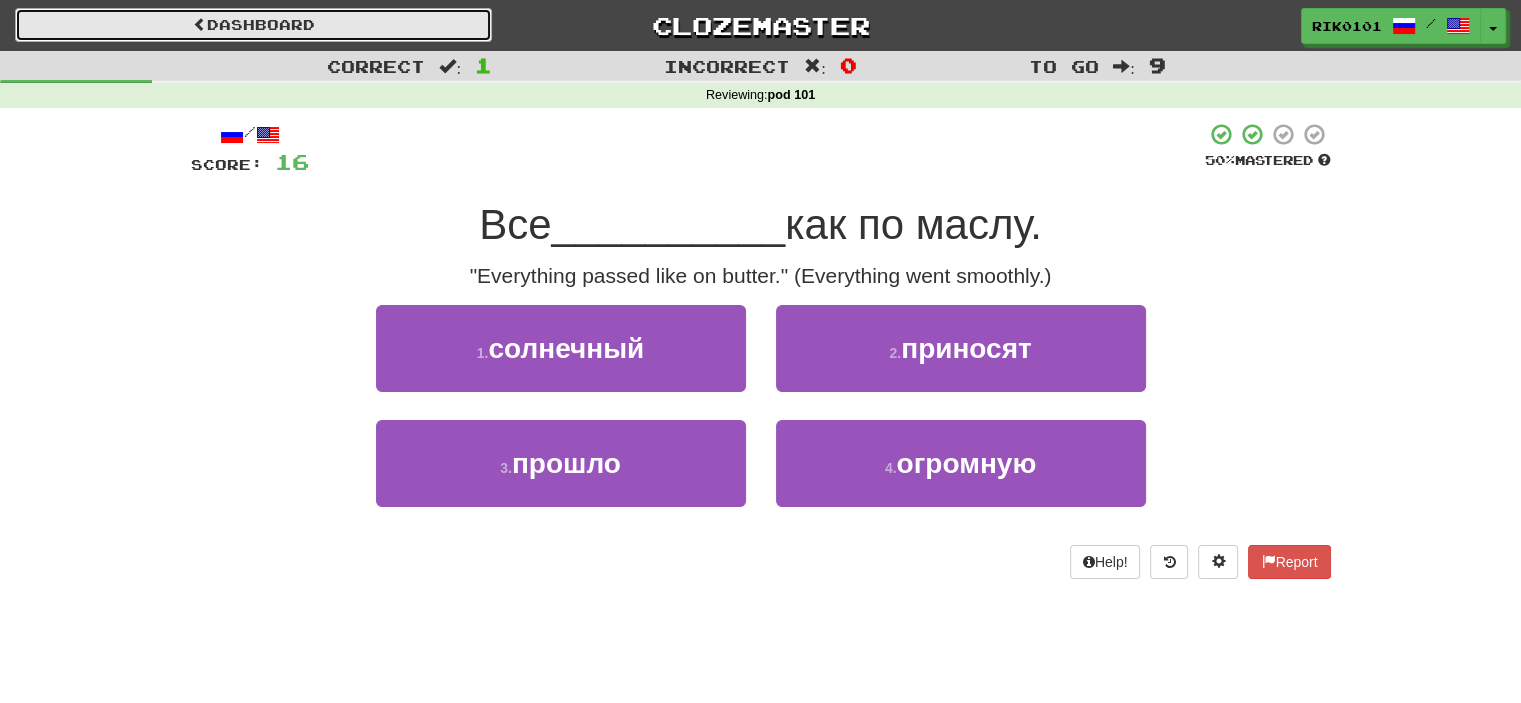 click on "Dashboard" at bounding box center [253, 25] 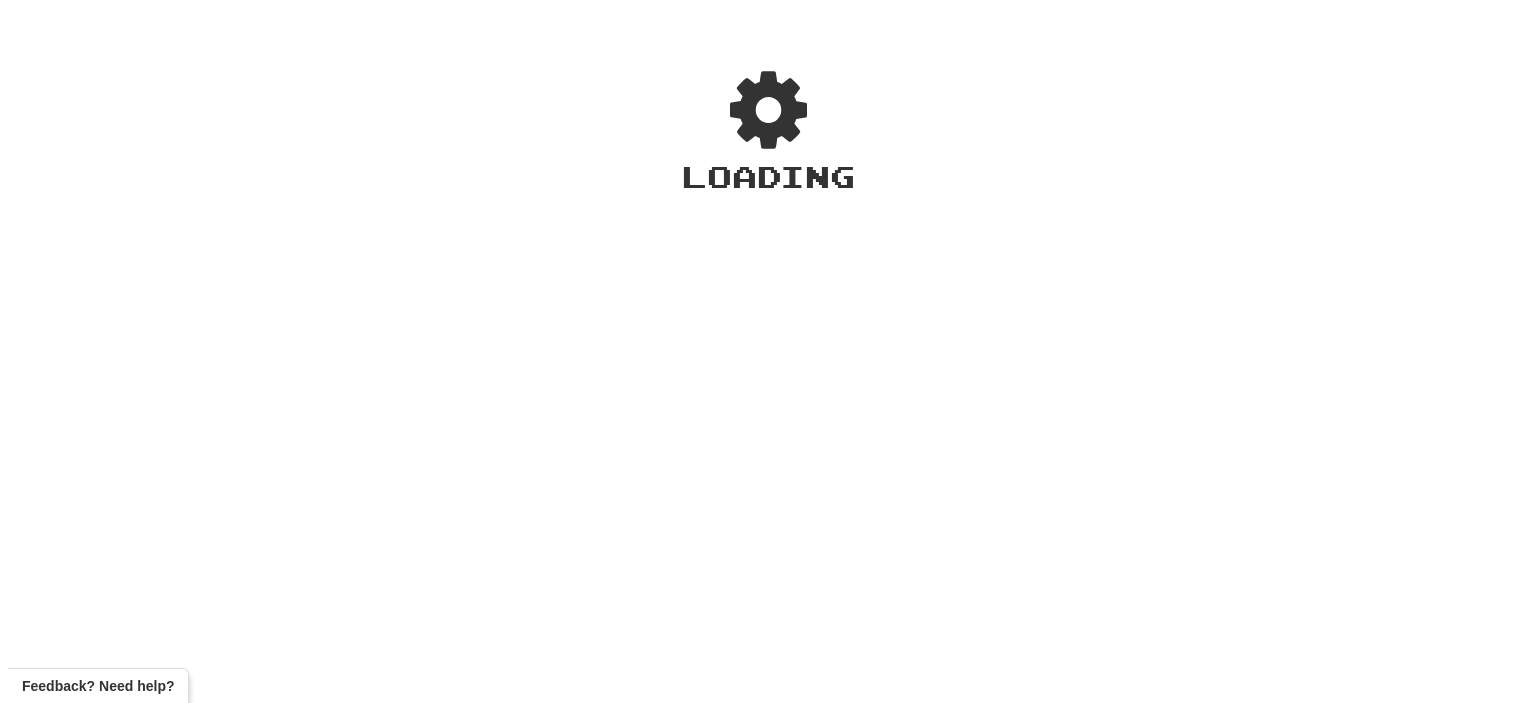 scroll, scrollTop: 0, scrollLeft: 0, axis: both 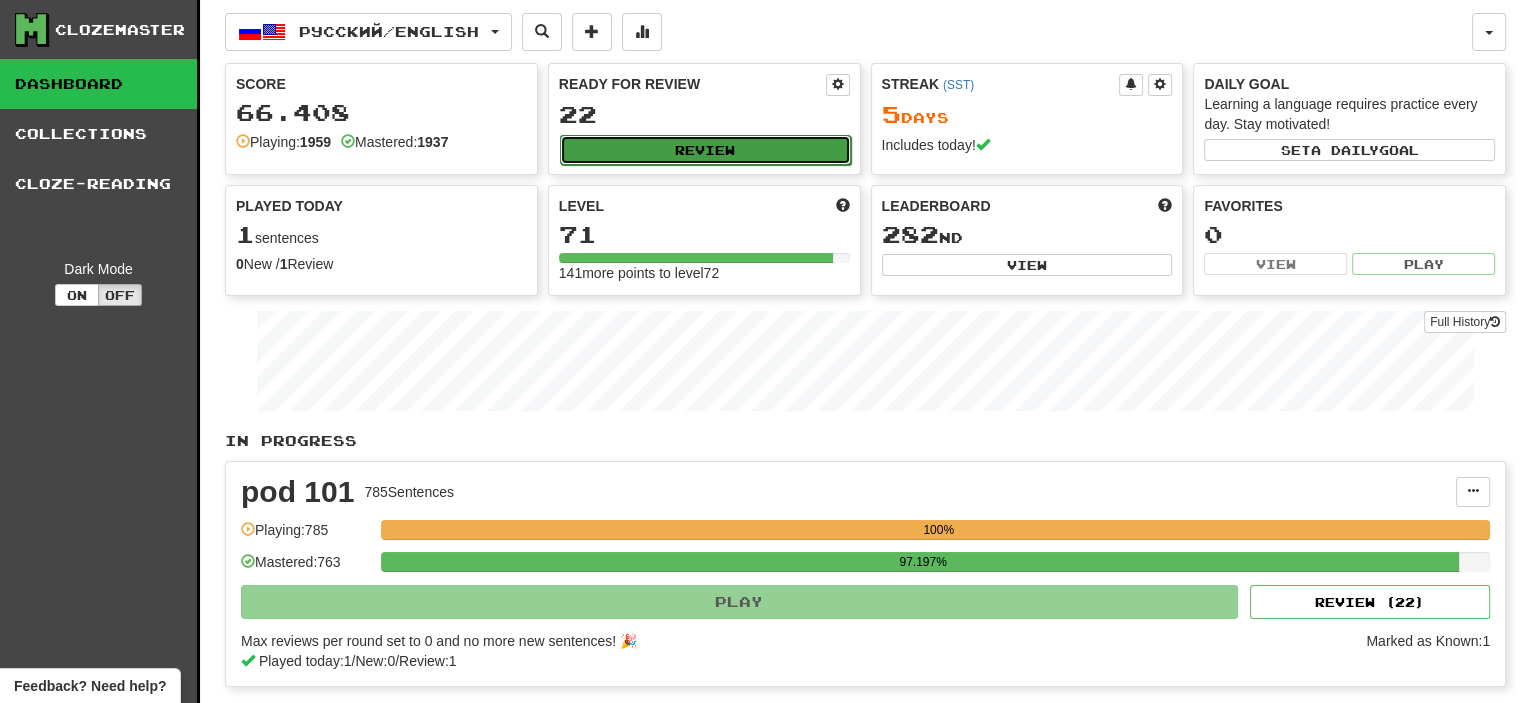 click on "Review" at bounding box center (705, 150) 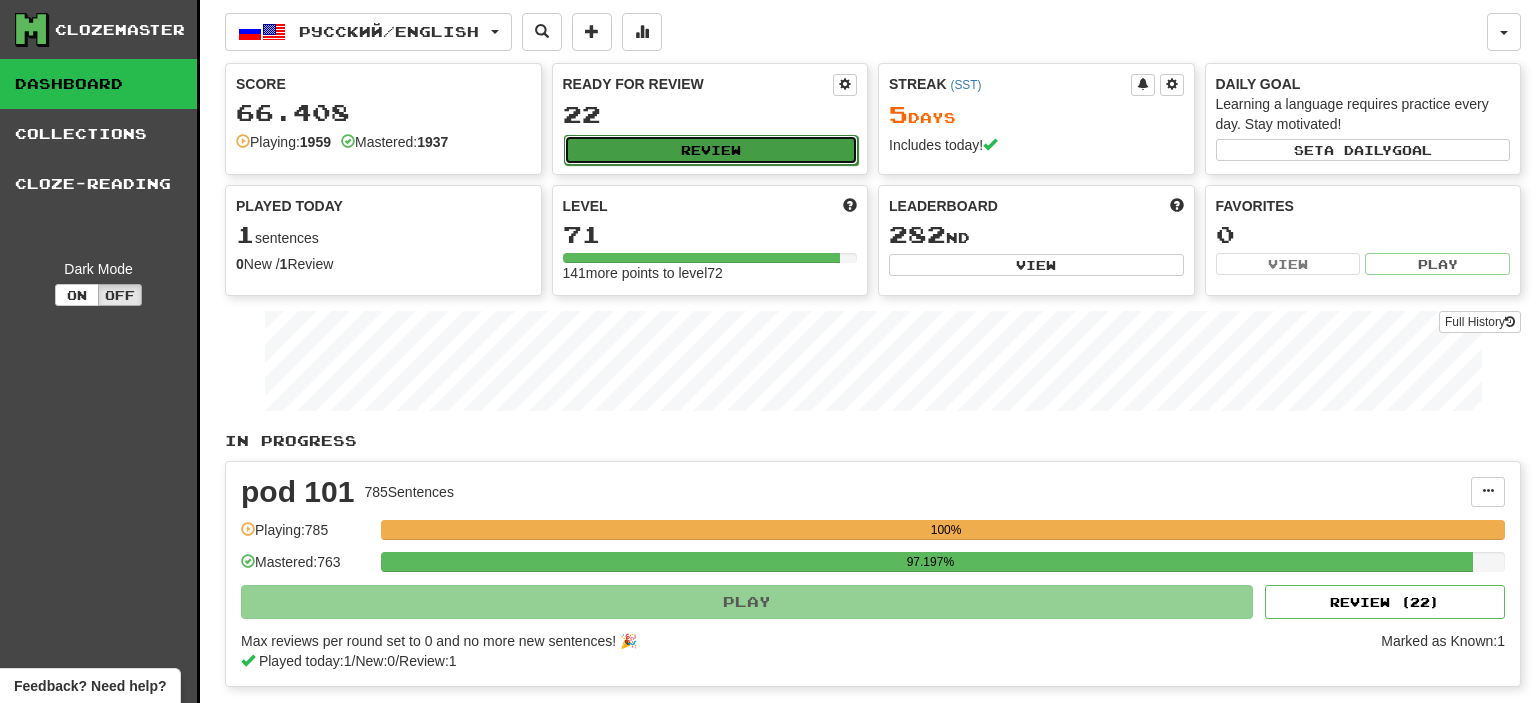 select on "**" 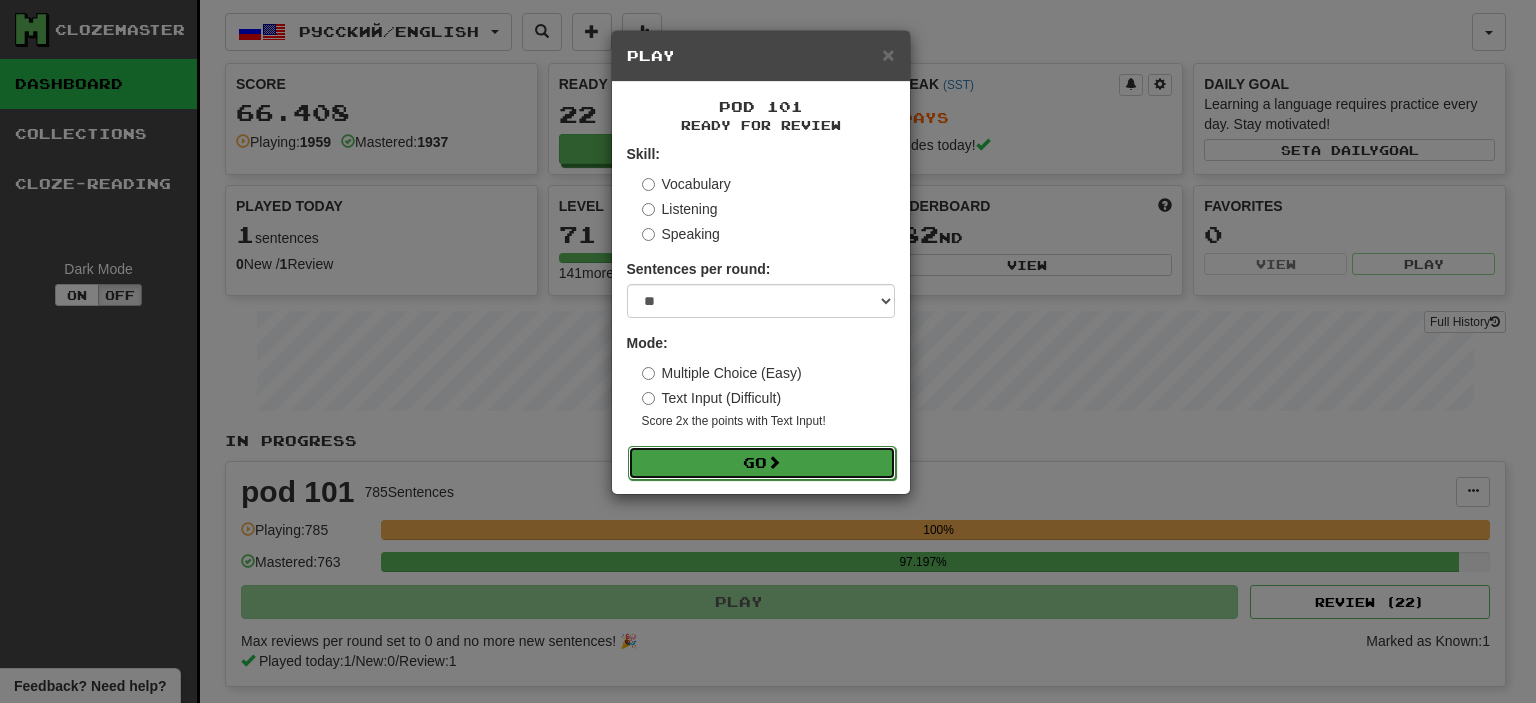 click on "Go" at bounding box center [762, 463] 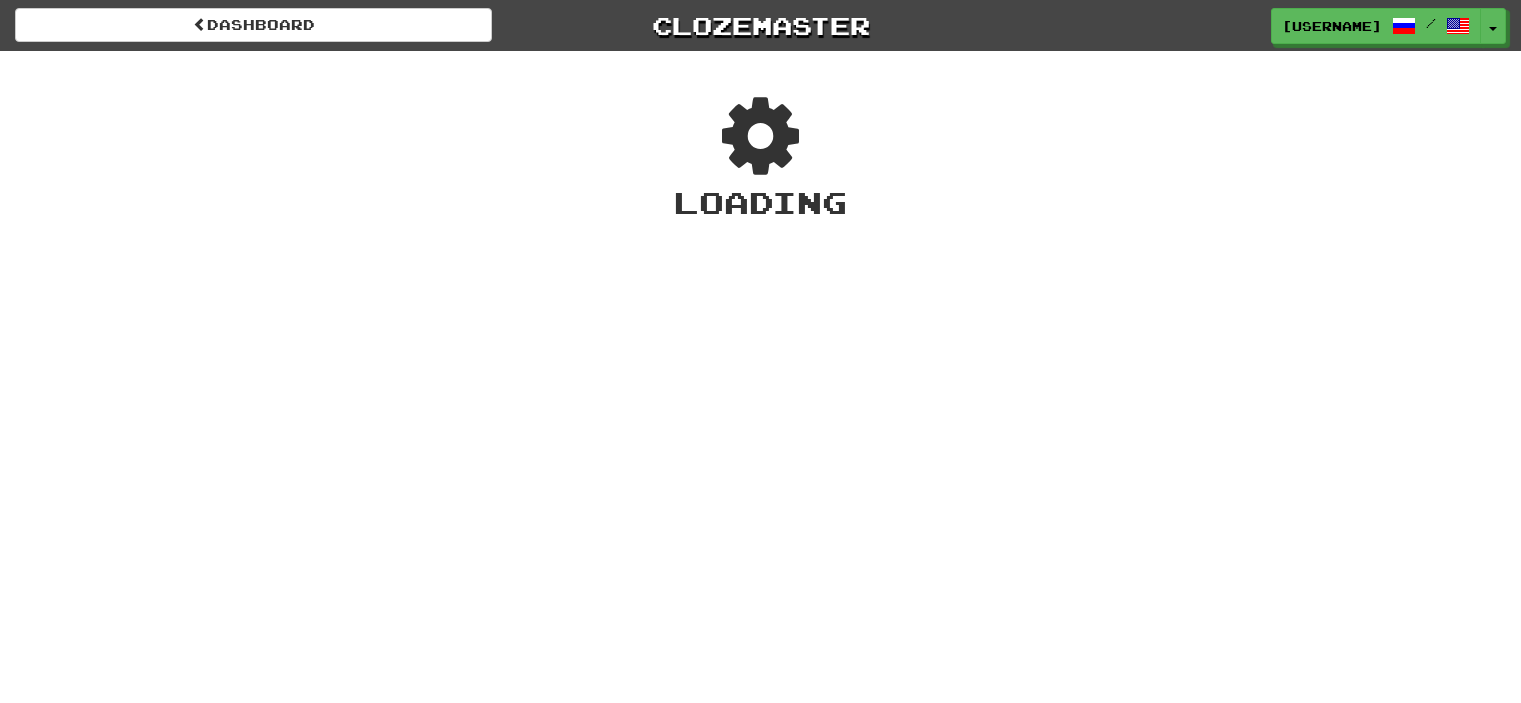scroll, scrollTop: 0, scrollLeft: 0, axis: both 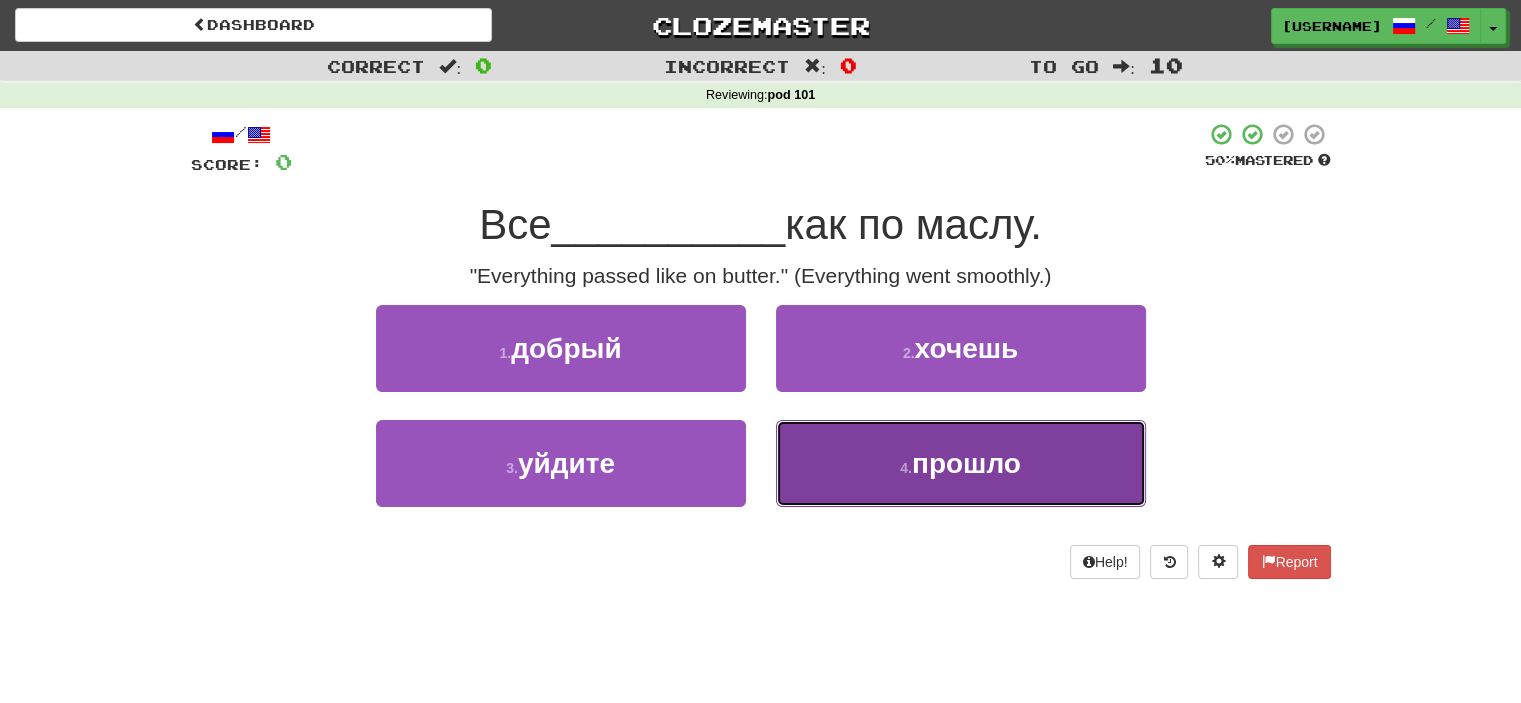 click on "4 .  прошло" at bounding box center (961, 463) 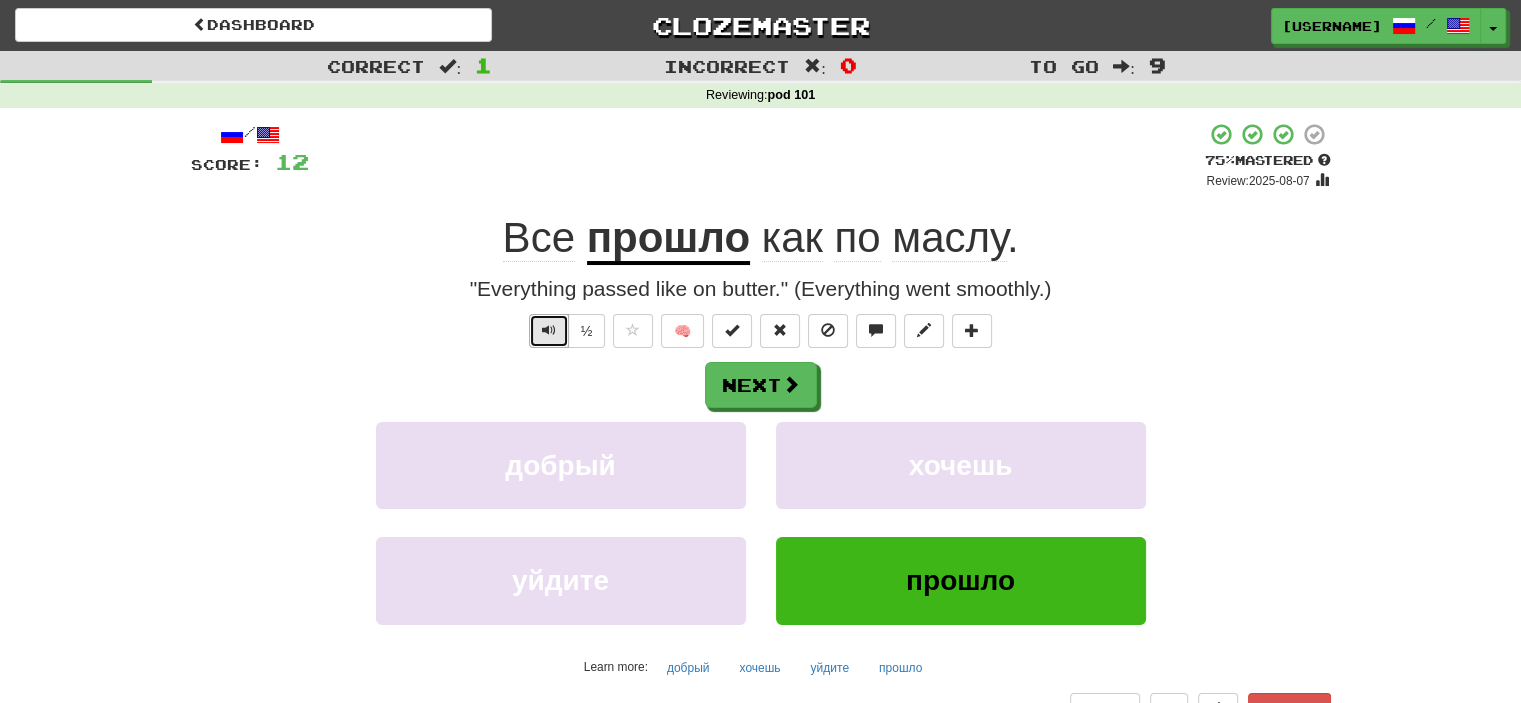 click at bounding box center (549, 330) 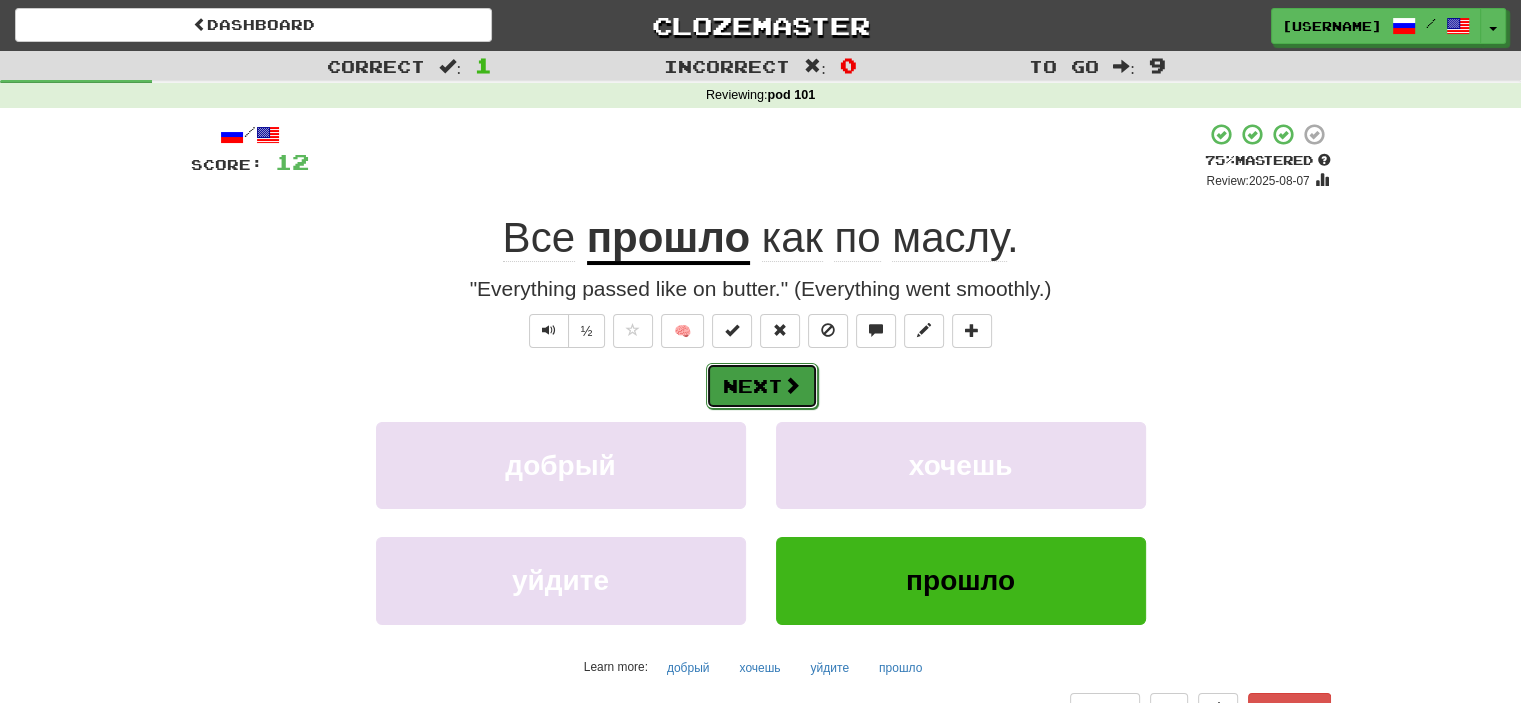 click on "Next" at bounding box center (762, 386) 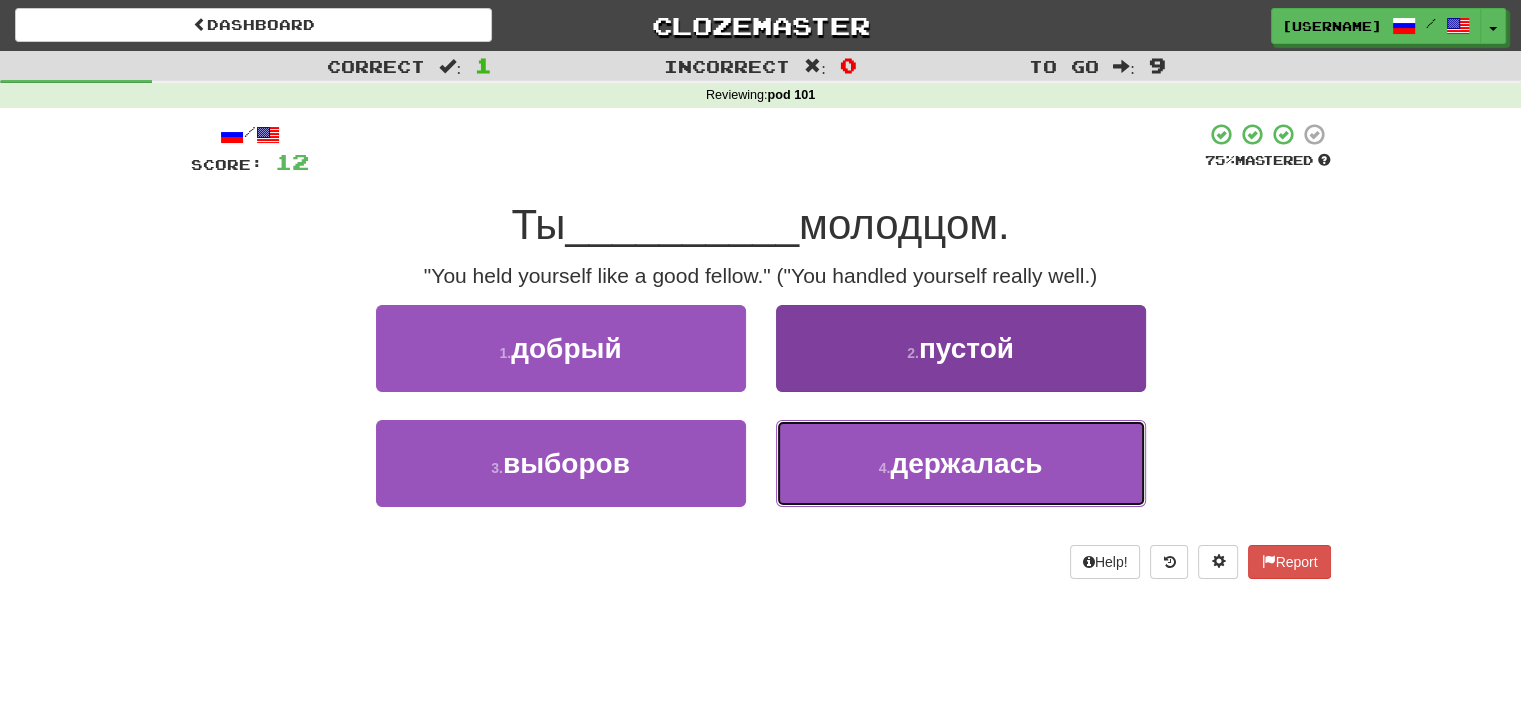 click on "держалась" at bounding box center [966, 463] 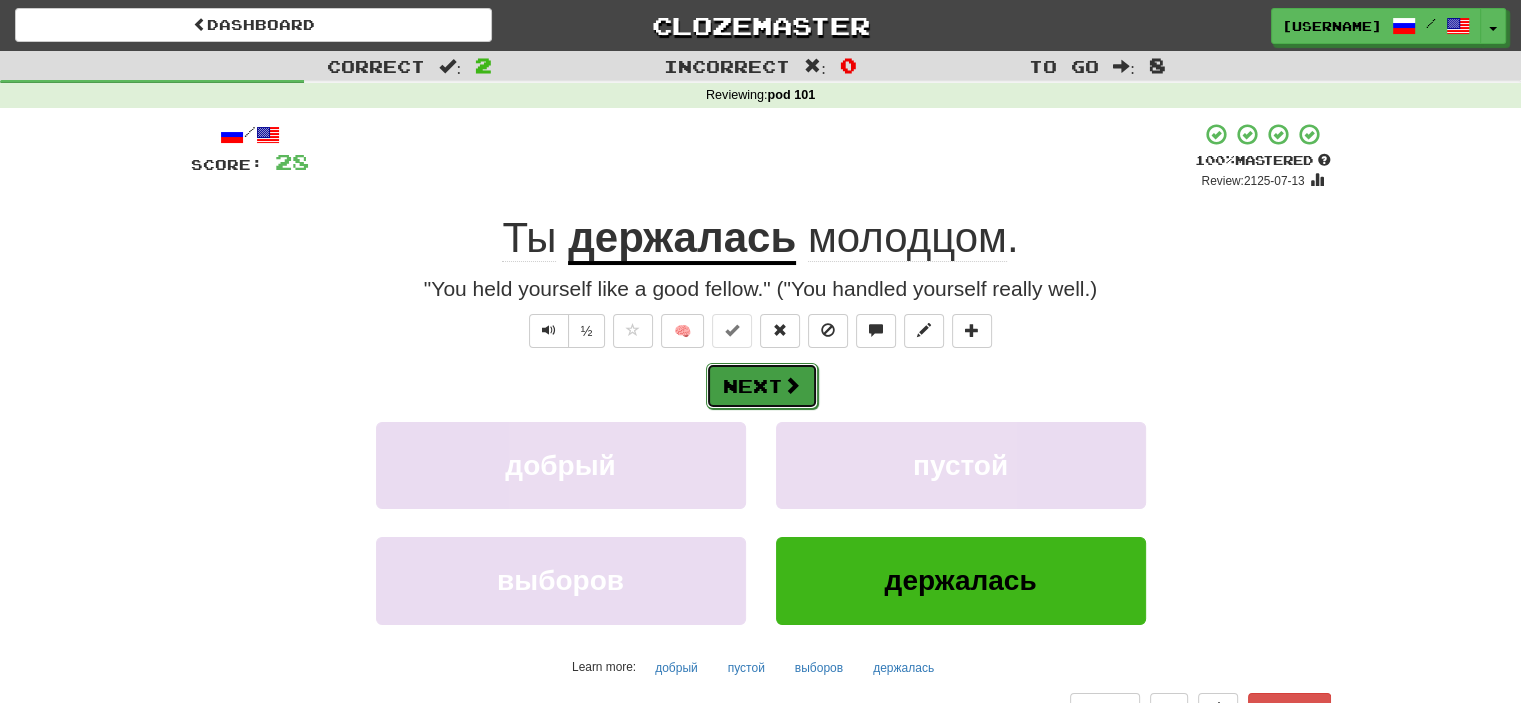click on "Next" at bounding box center (762, 386) 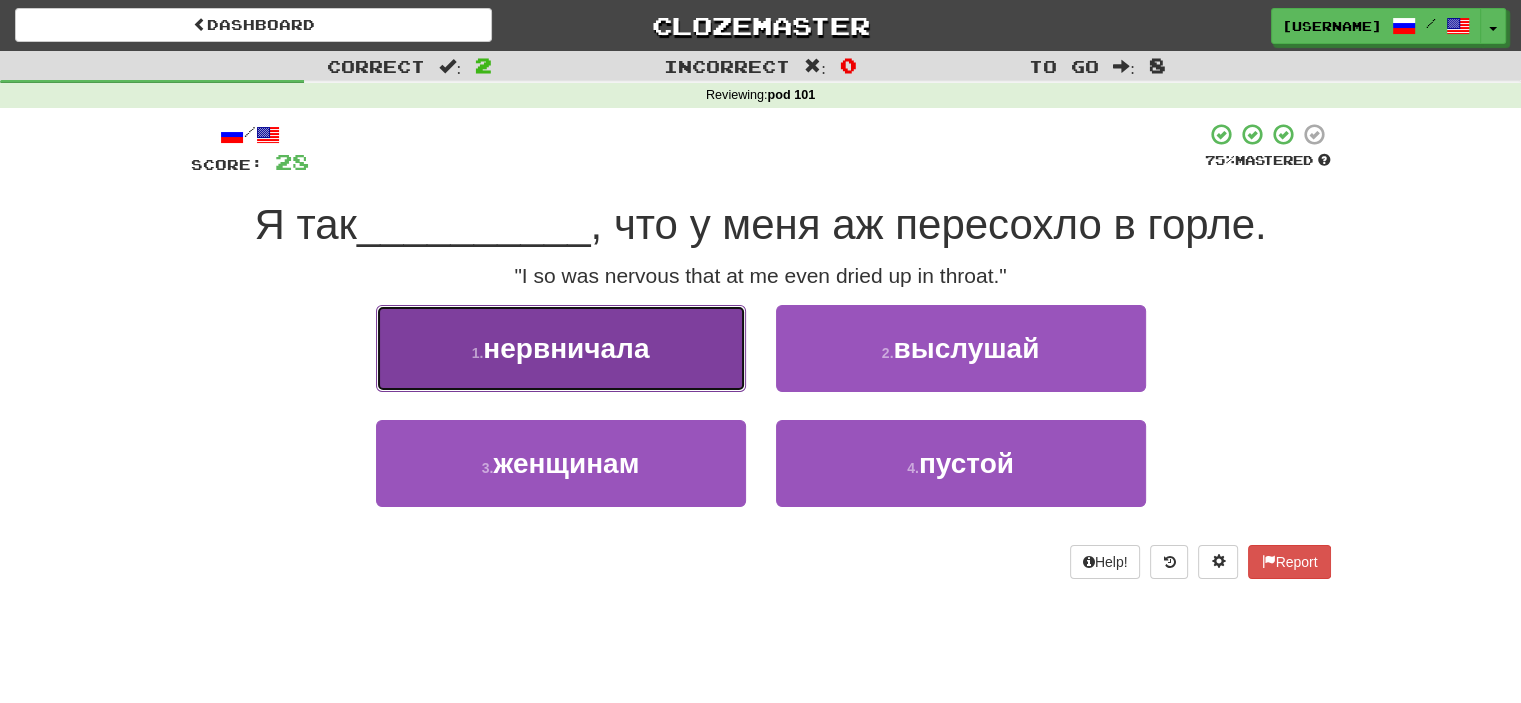 click on "нервничала" at bounding box center [566, 348] 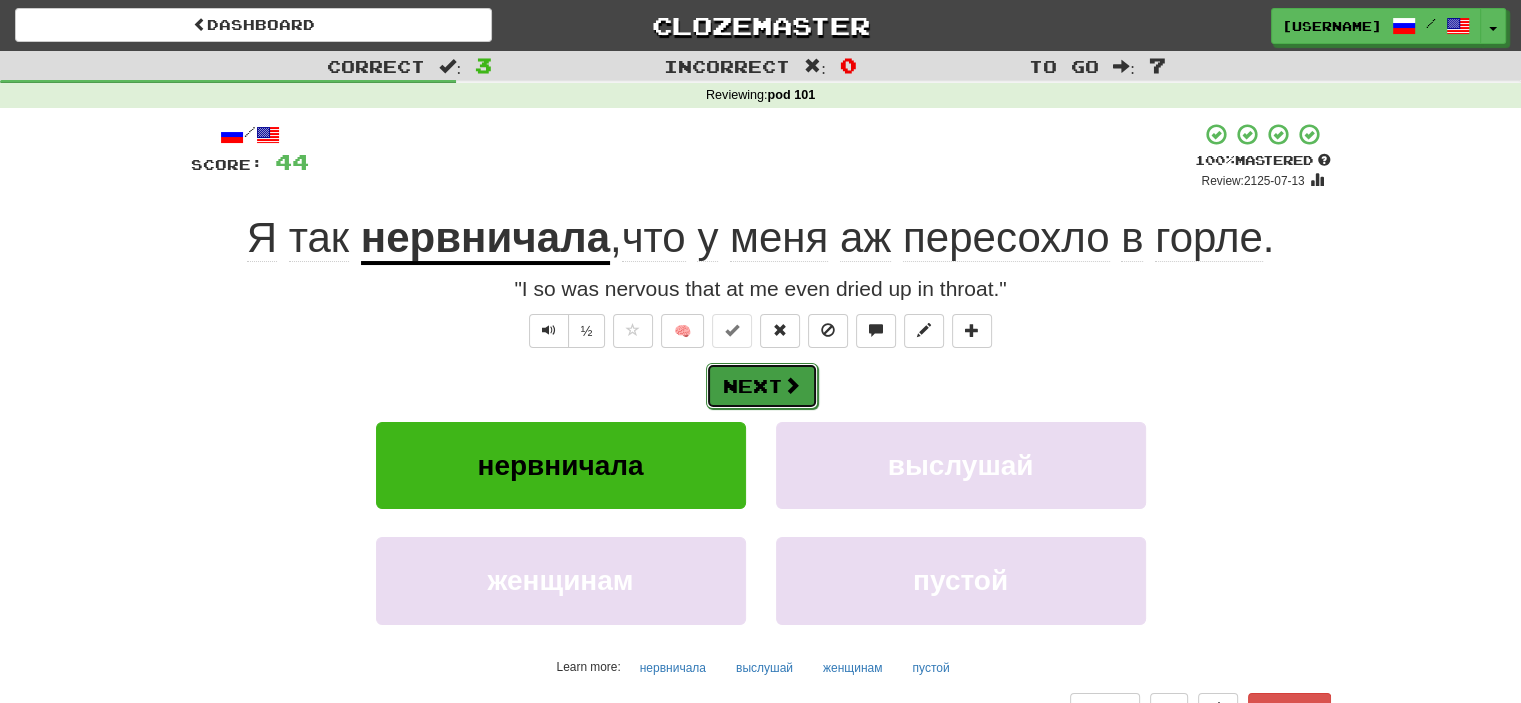 click on "Next" at bounding box center [762, 386] 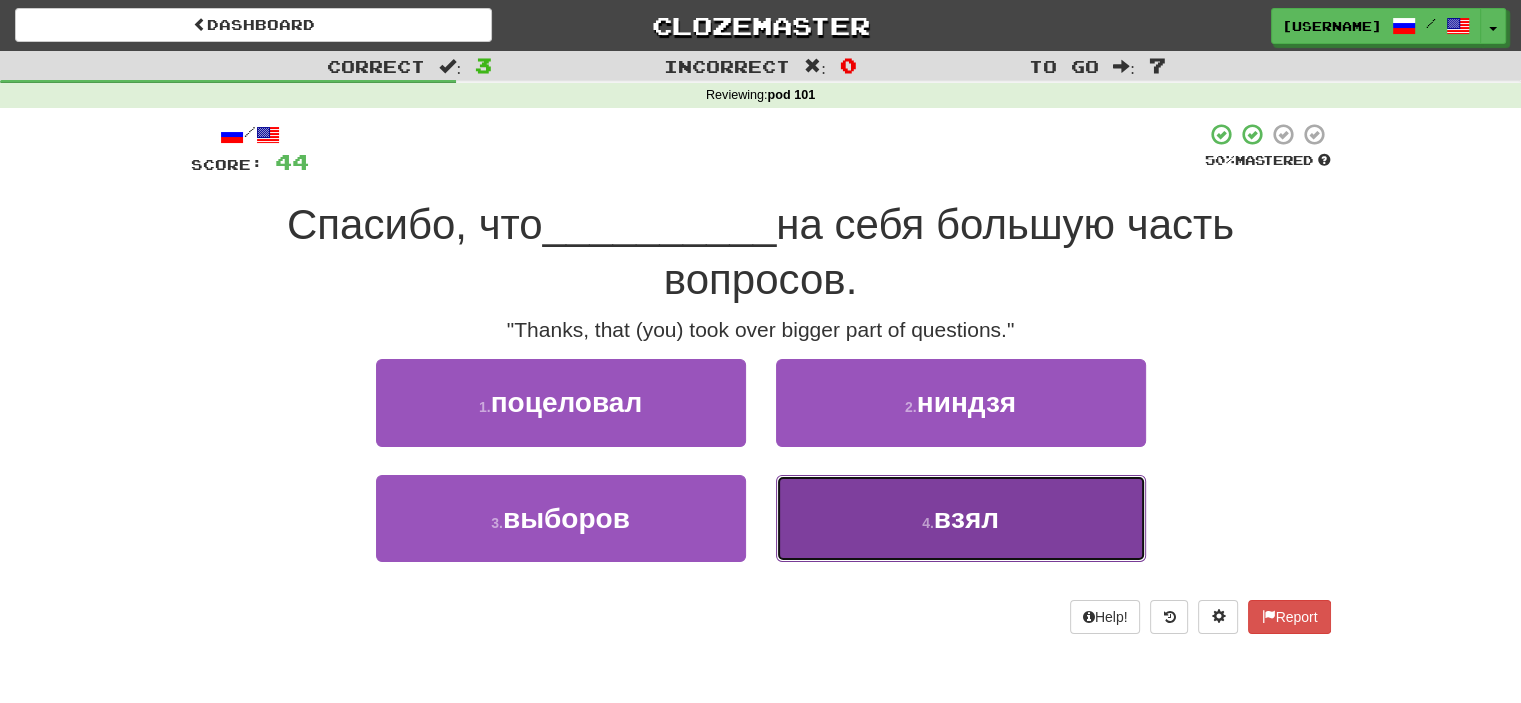 click on "4 .  взял" at bounding box center [961, 518] 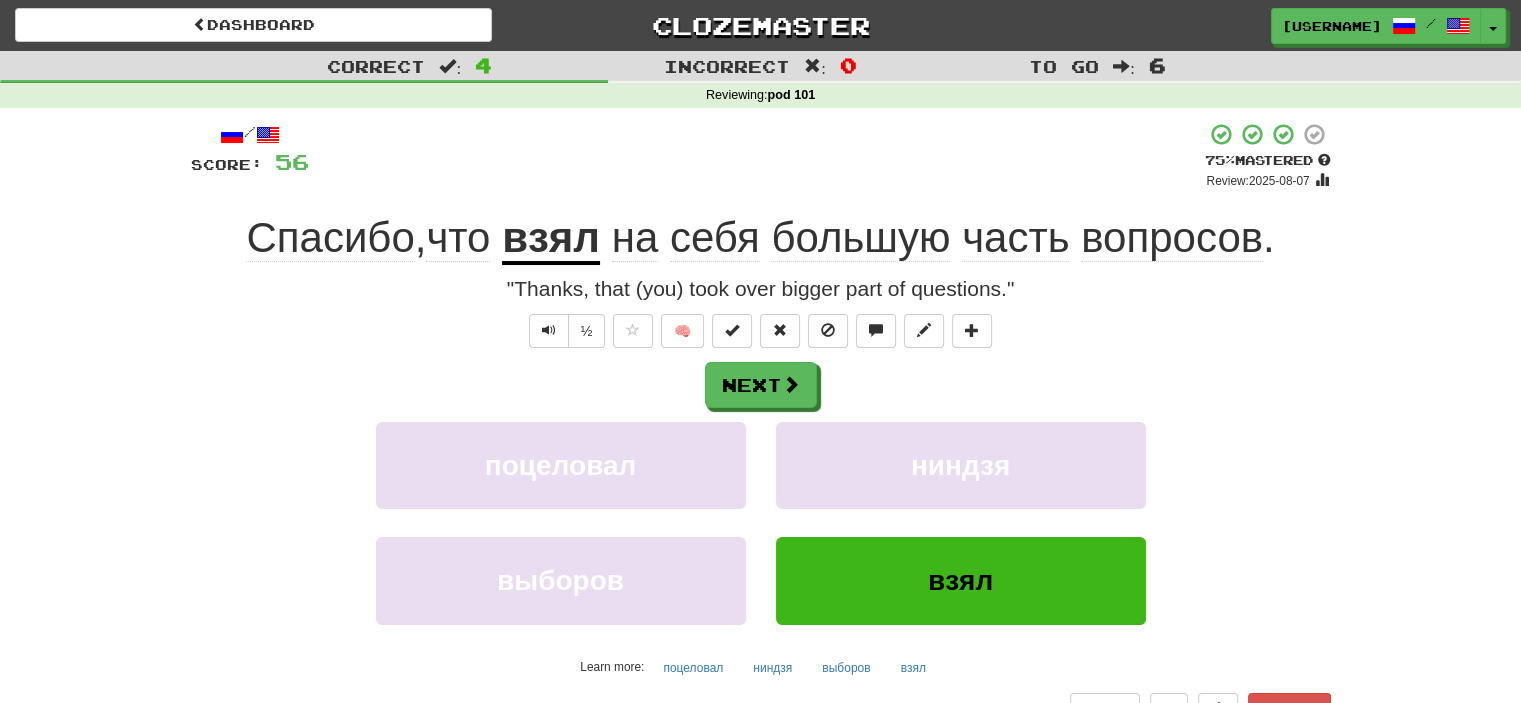 click on "часть" at bounding box center (1015, 238) 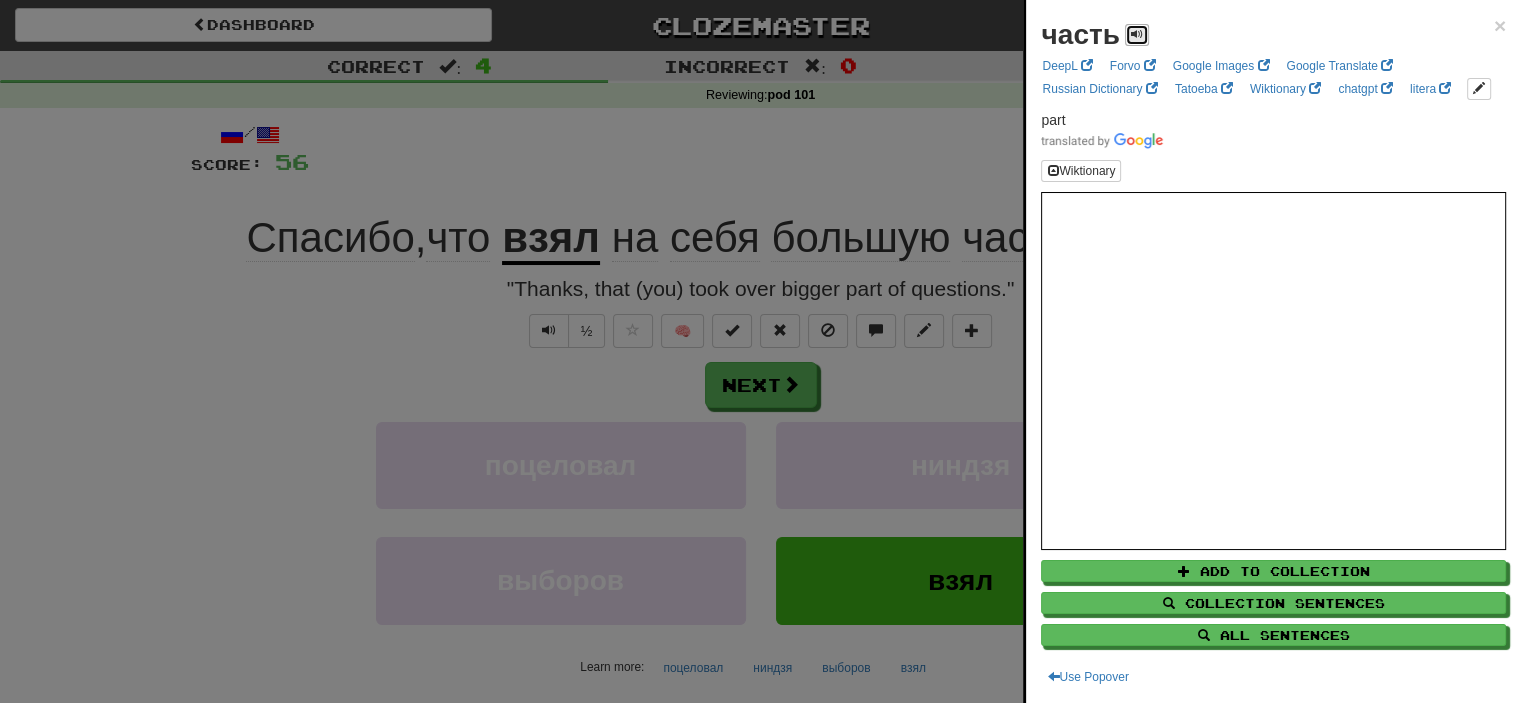 click at bounding box center (1137, 34) 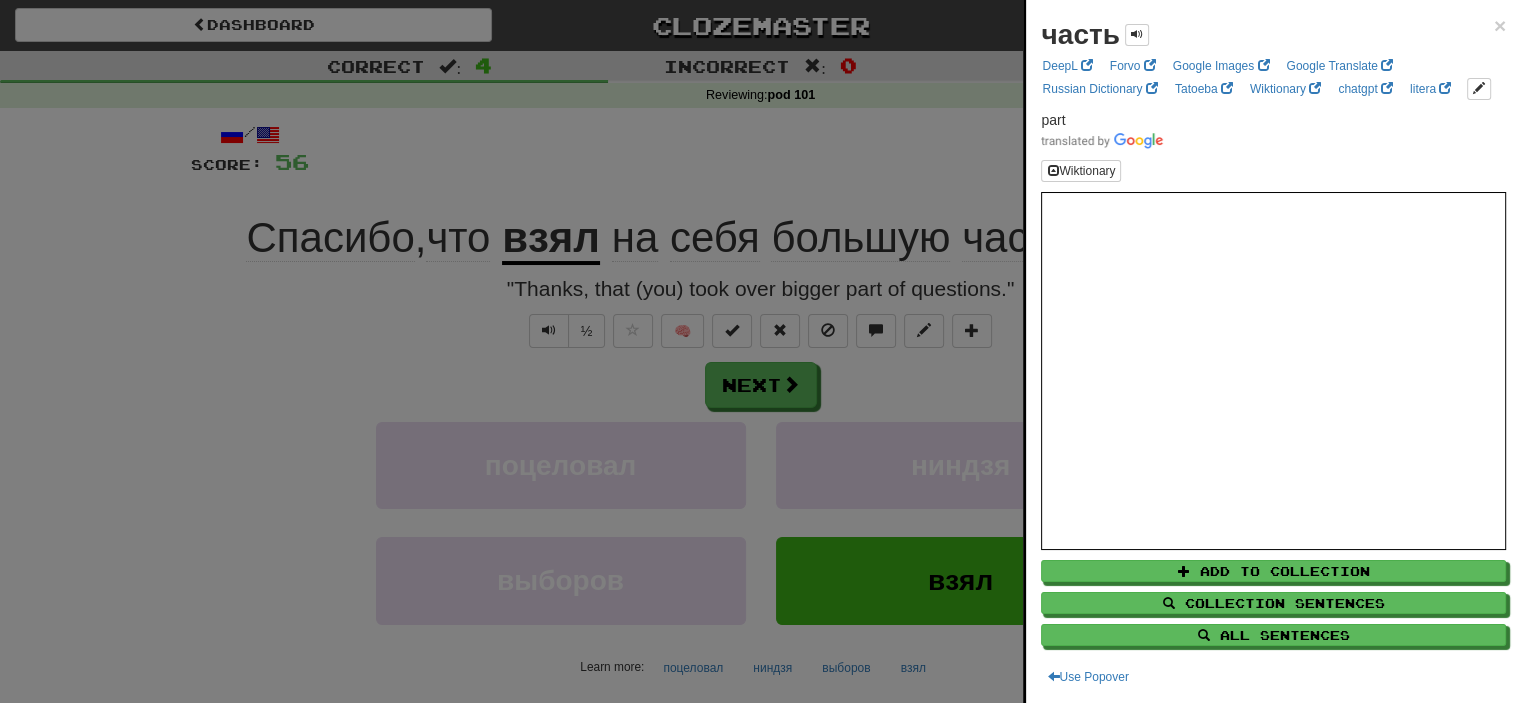click at bounding box center [760, 351] 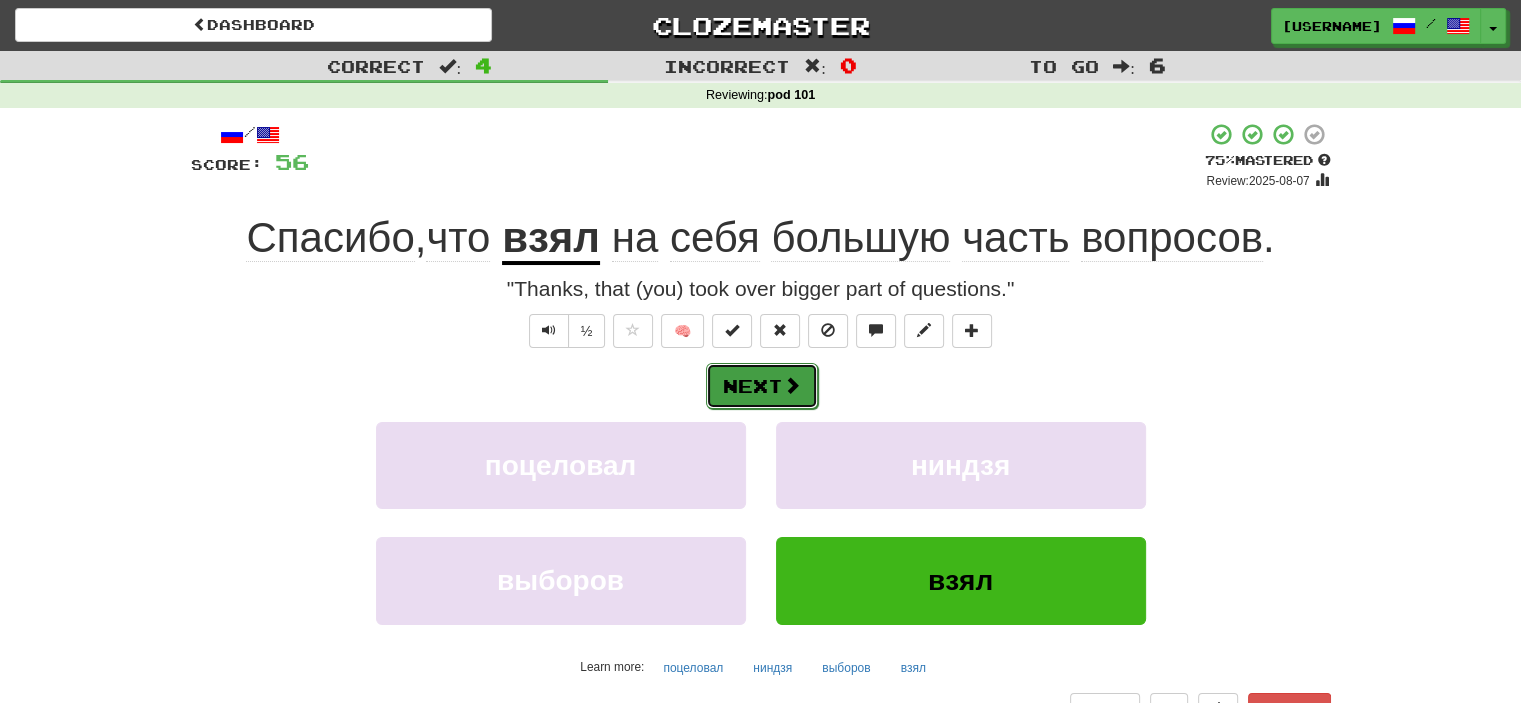 click at bounding box center (792, 385) 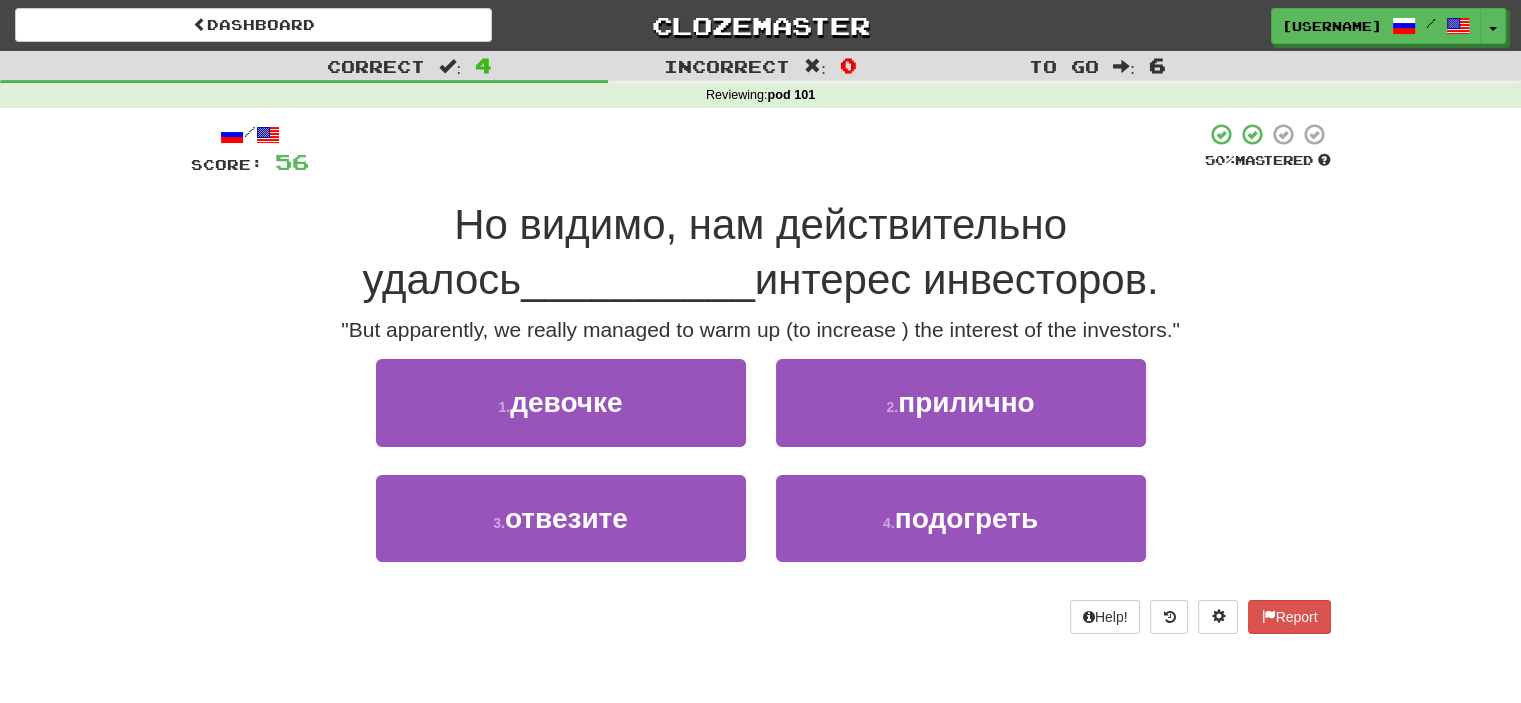 click on "Но видимо, нам действительно удалось" at bounding box center [714, 252] 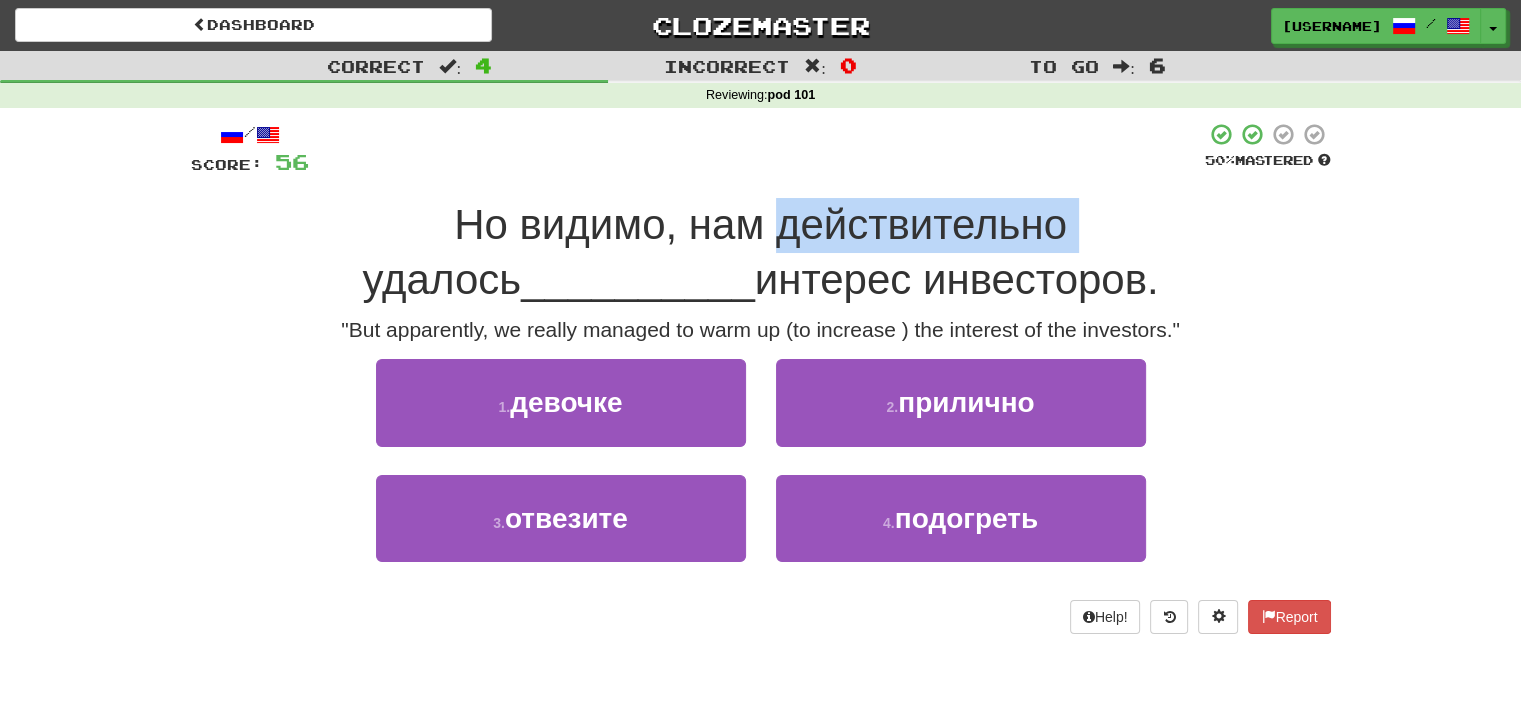 click on "Но видимо, нам действительно удалось" at bounding box center [714, 252] 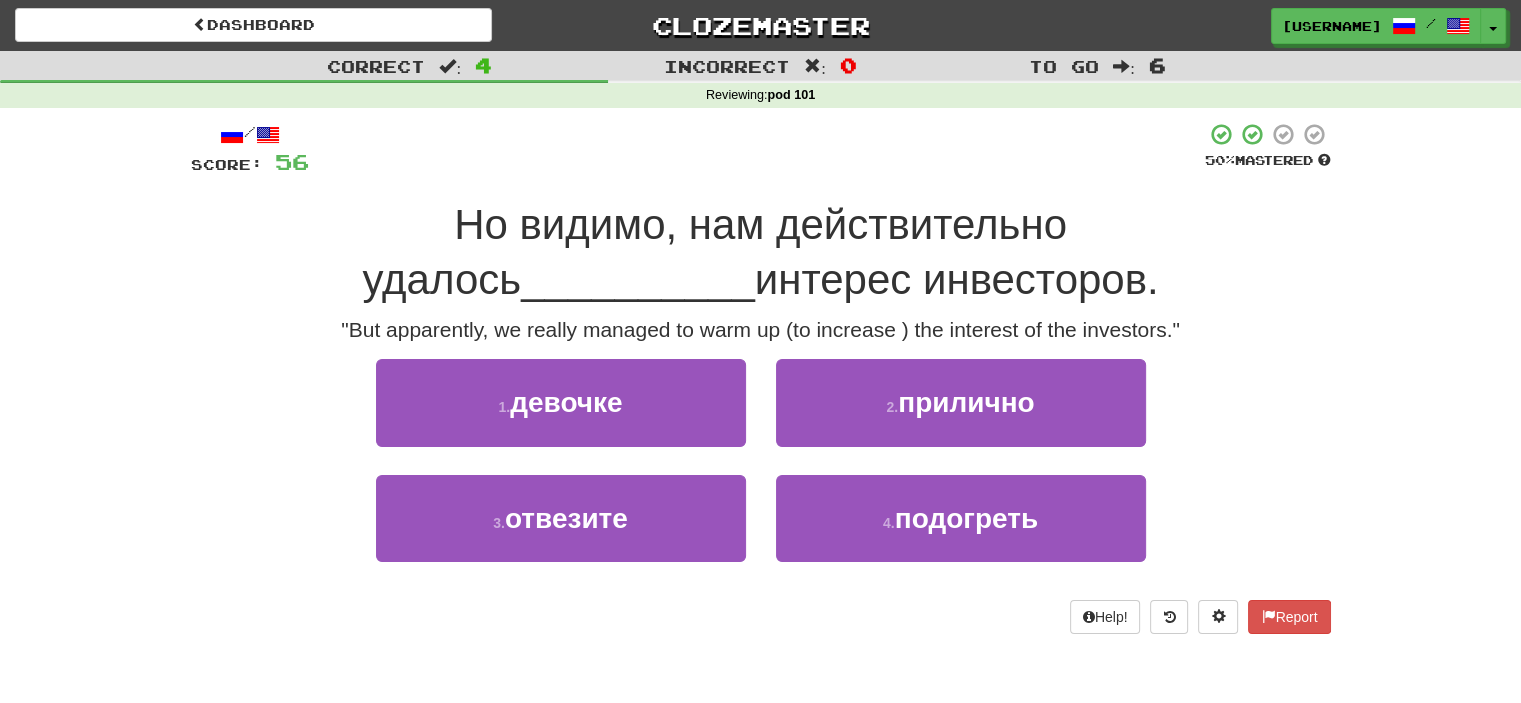 click at bounding box center (757, 149) 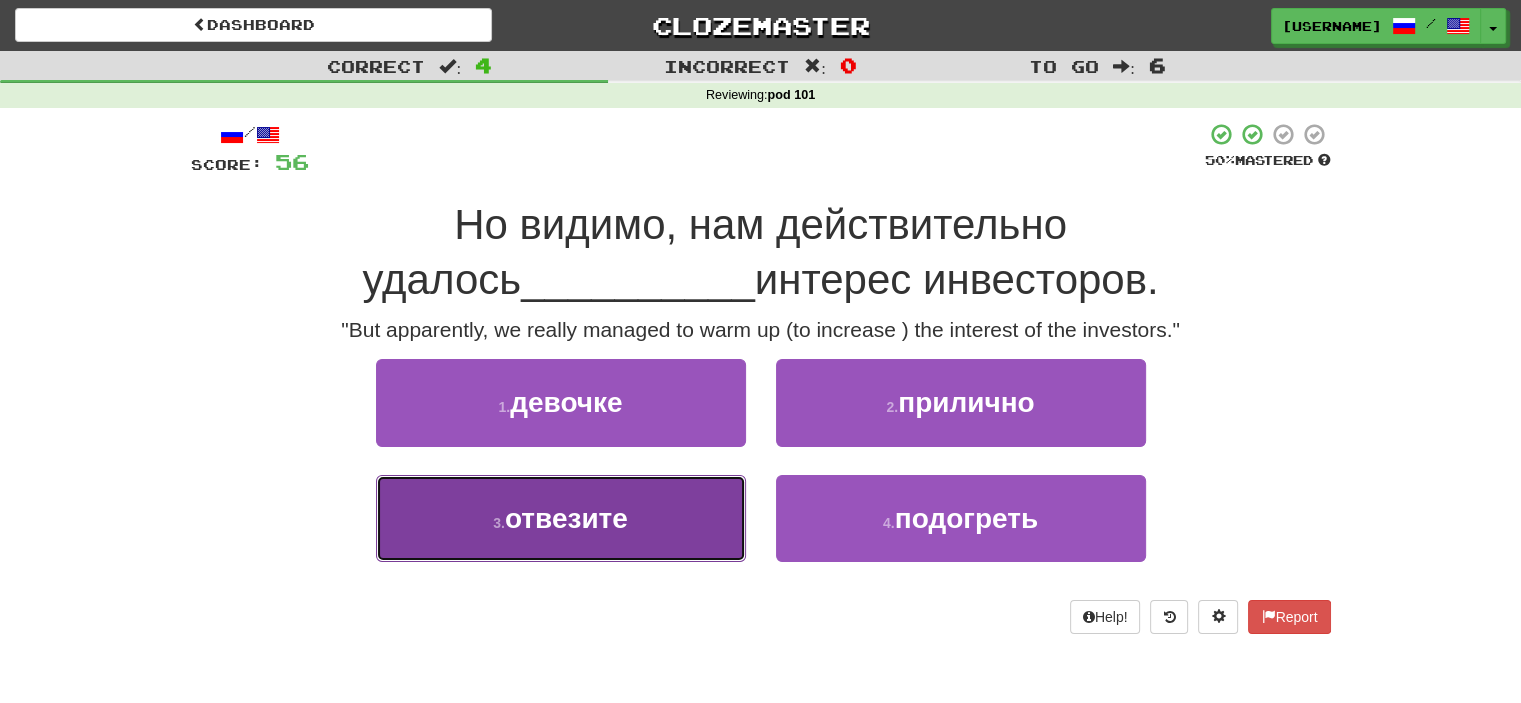 click on "3 .  отвезите" at bounding box center (561, 518) 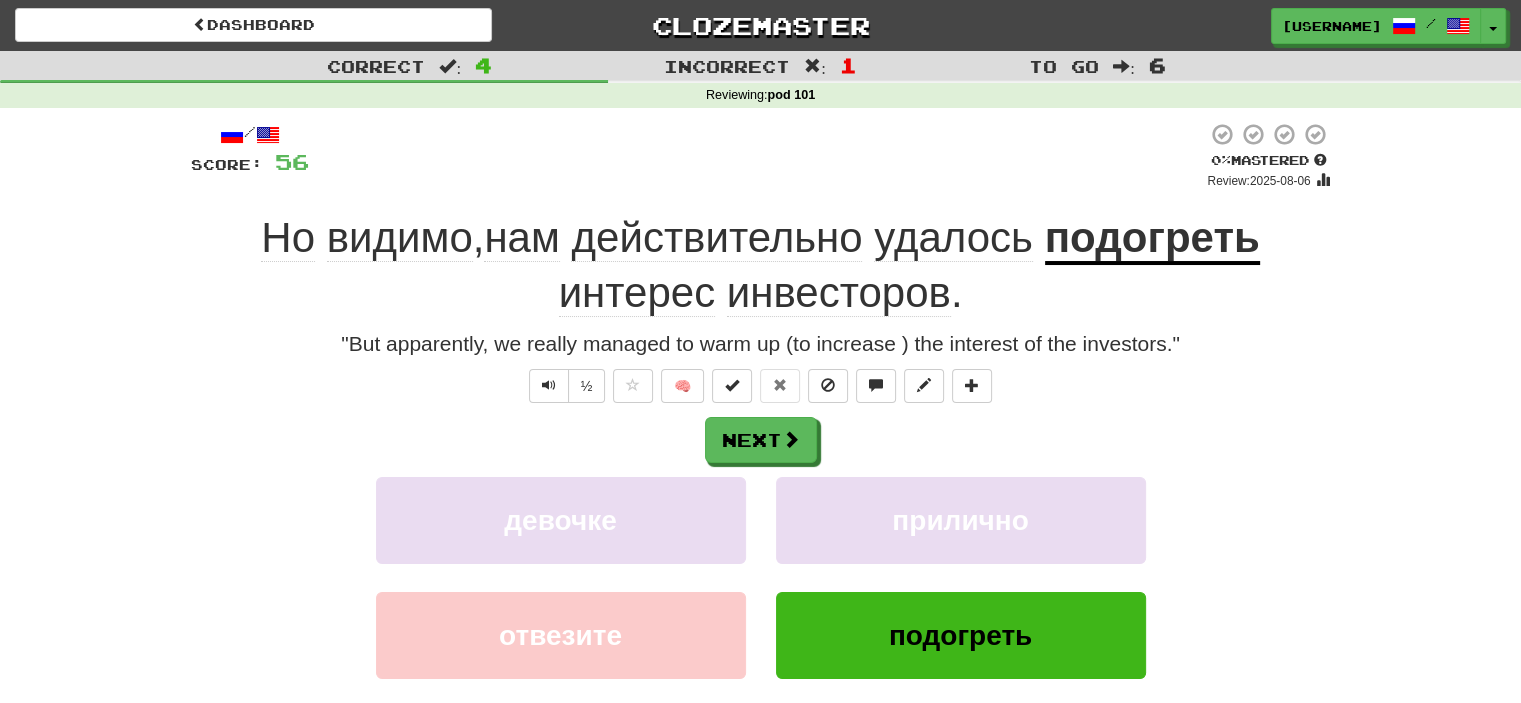 click on "подогреть" at bounding box center (1152, 239) 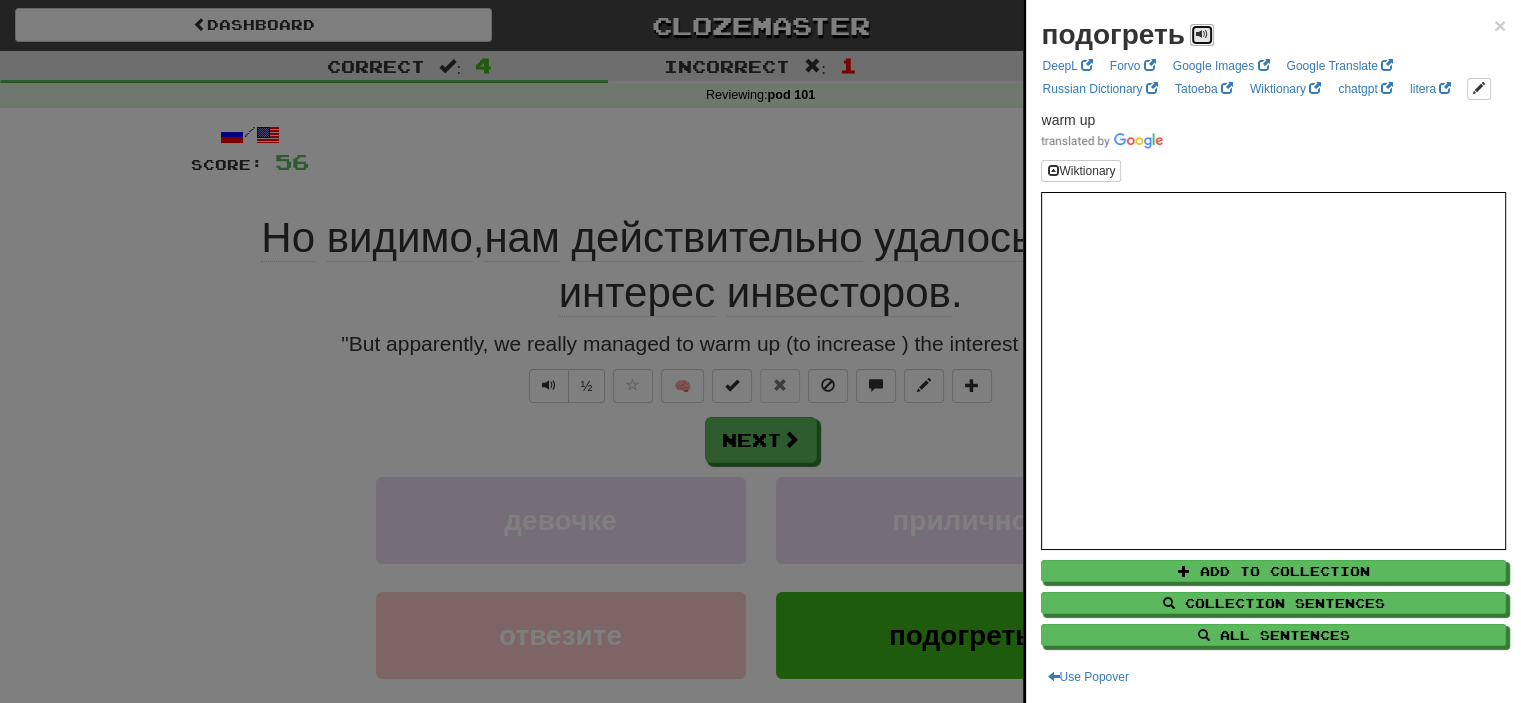 click at bounding box center (1202, 35) 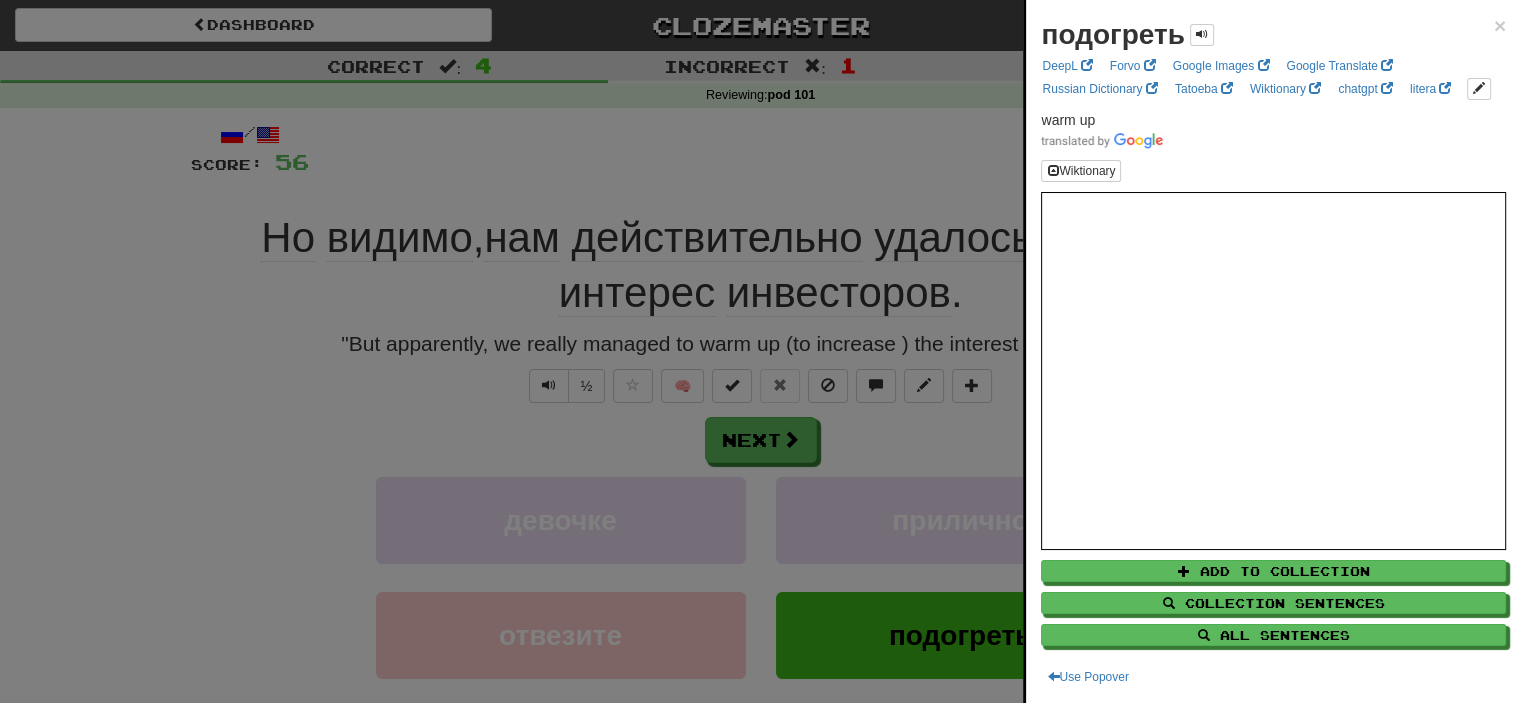 click at bounding box center [760, 351] 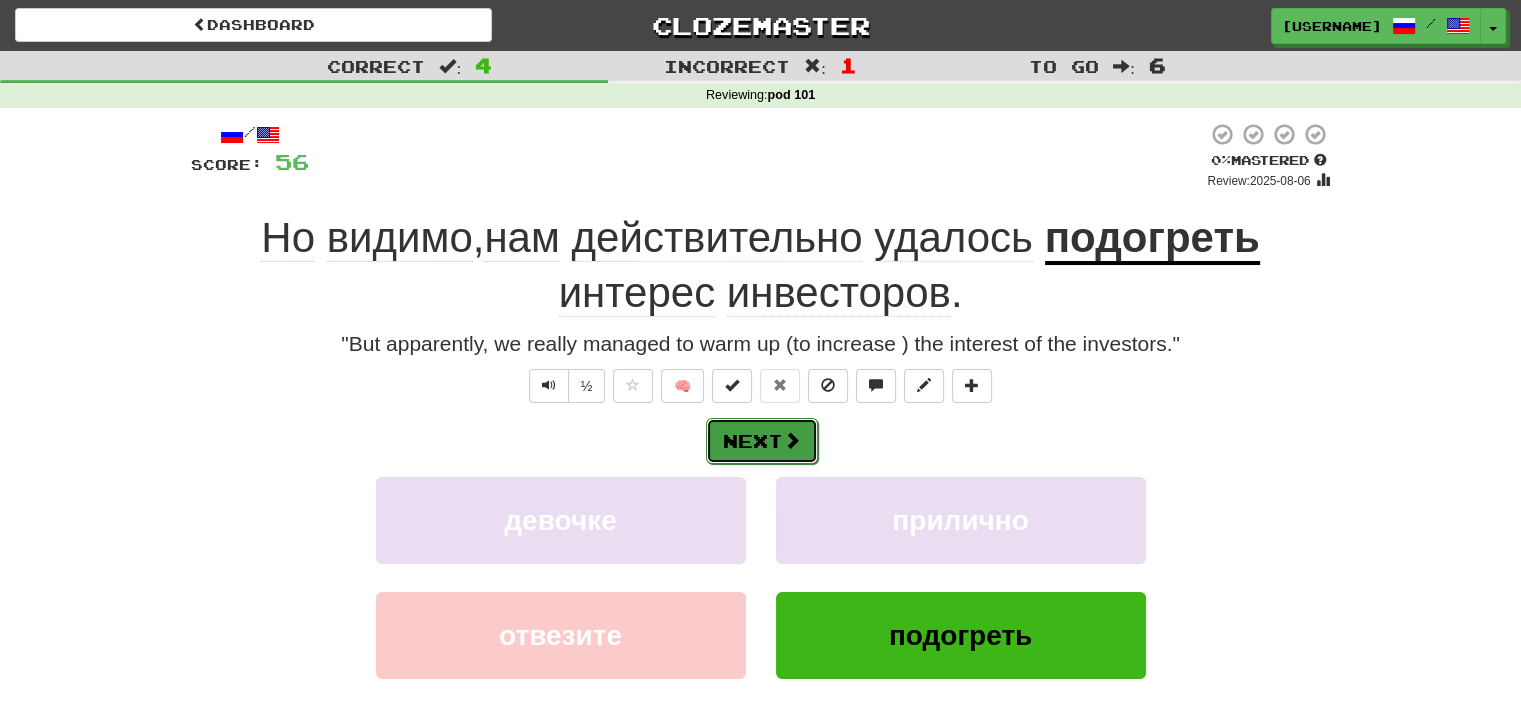 click on "Next" at bounding box center (762, 441) 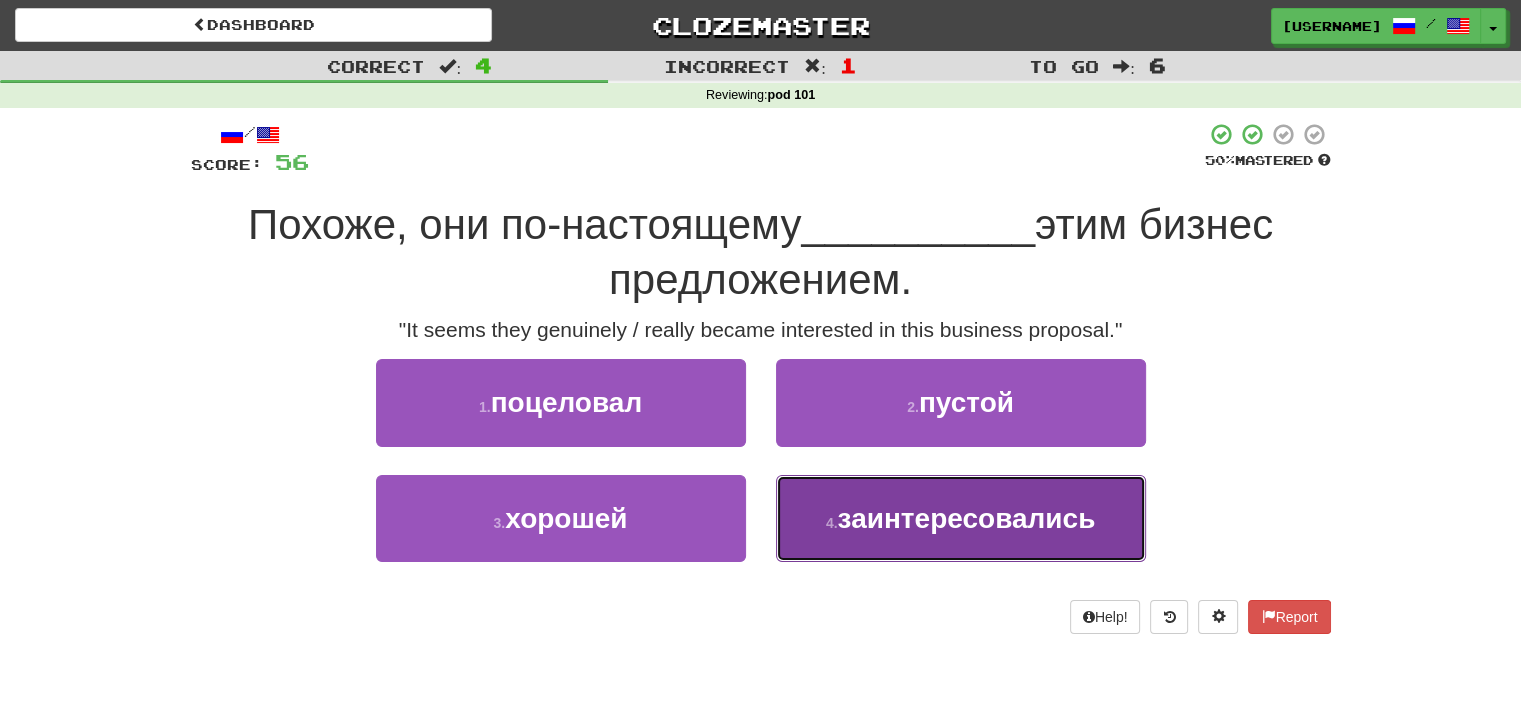 click on "заинтересовались" at bounding box center [966, 518] 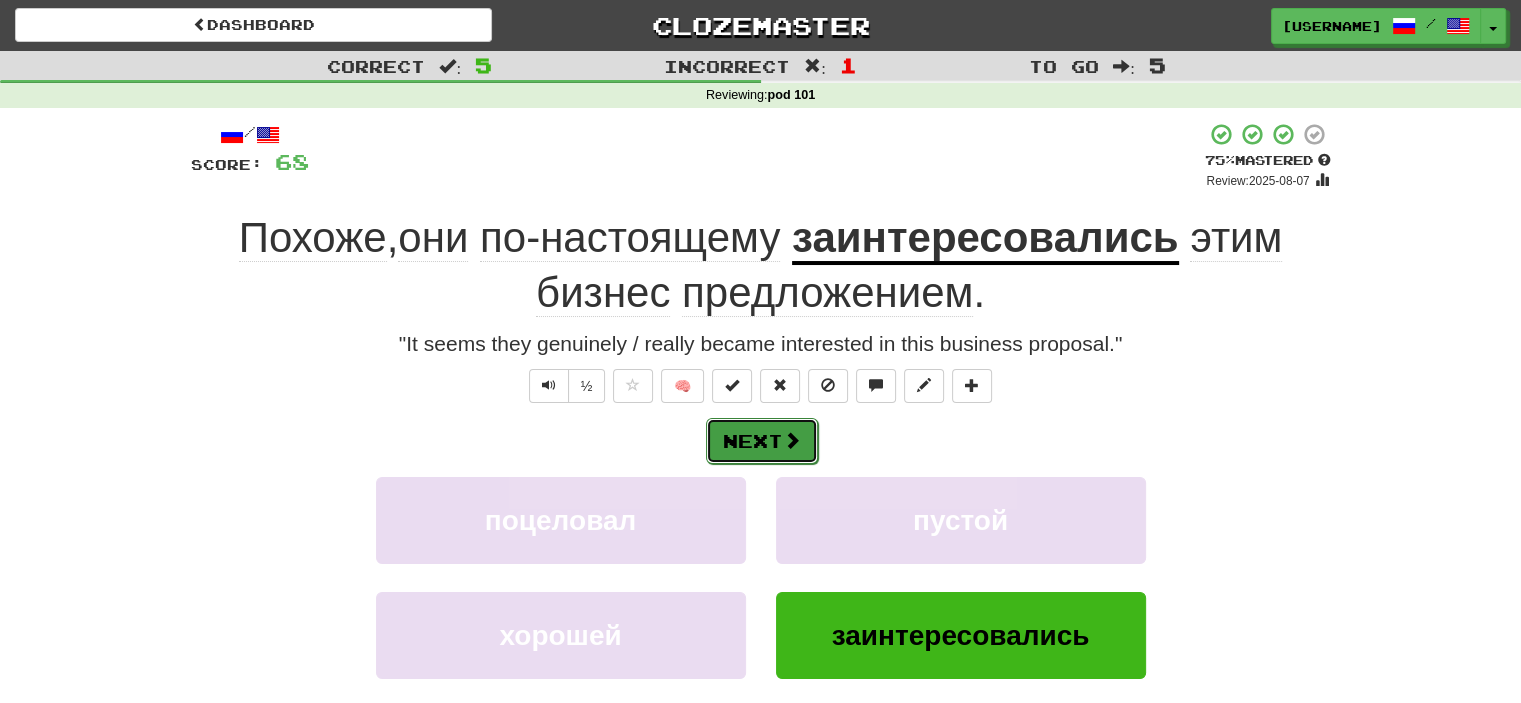 click on "Next" at bounding box center (762, 441) 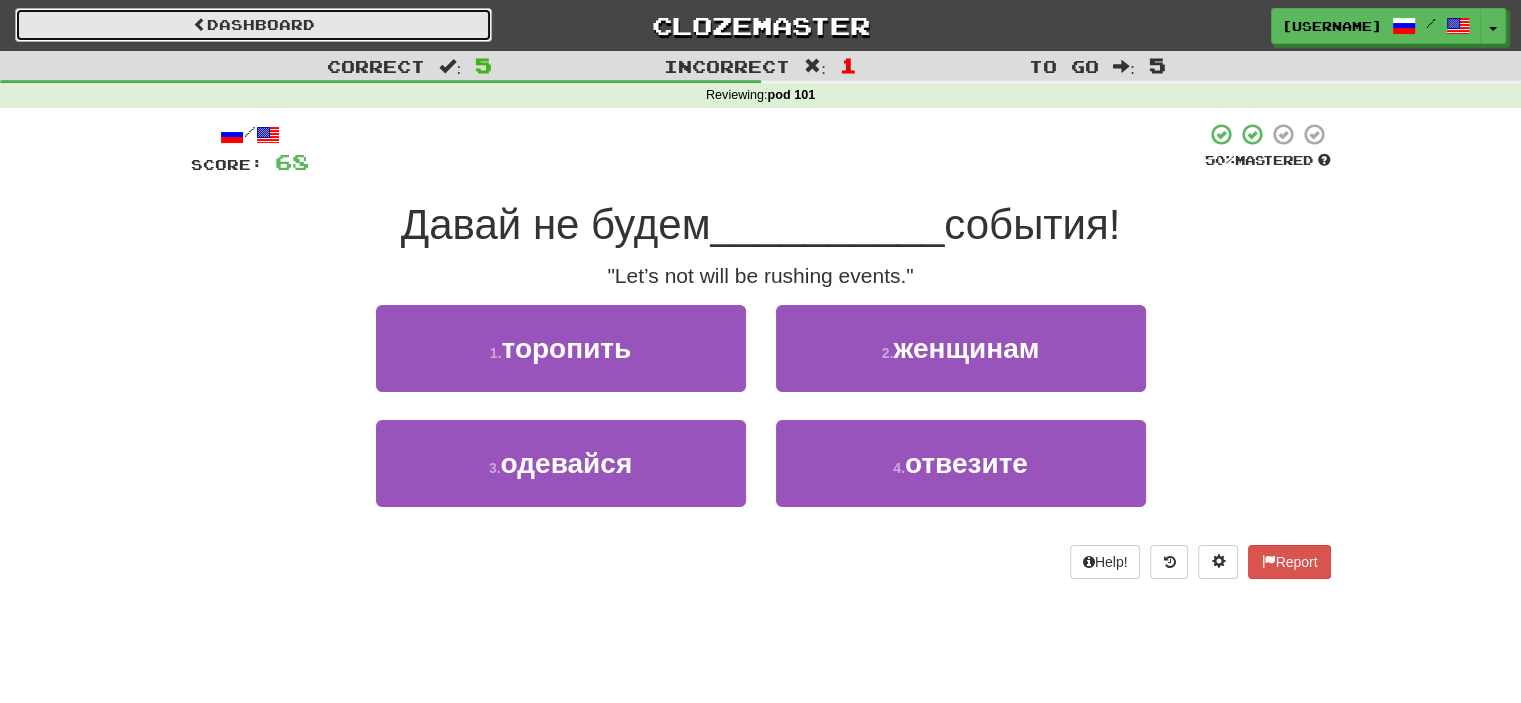 click on "Dashboard" at bounding box center (253, 25) 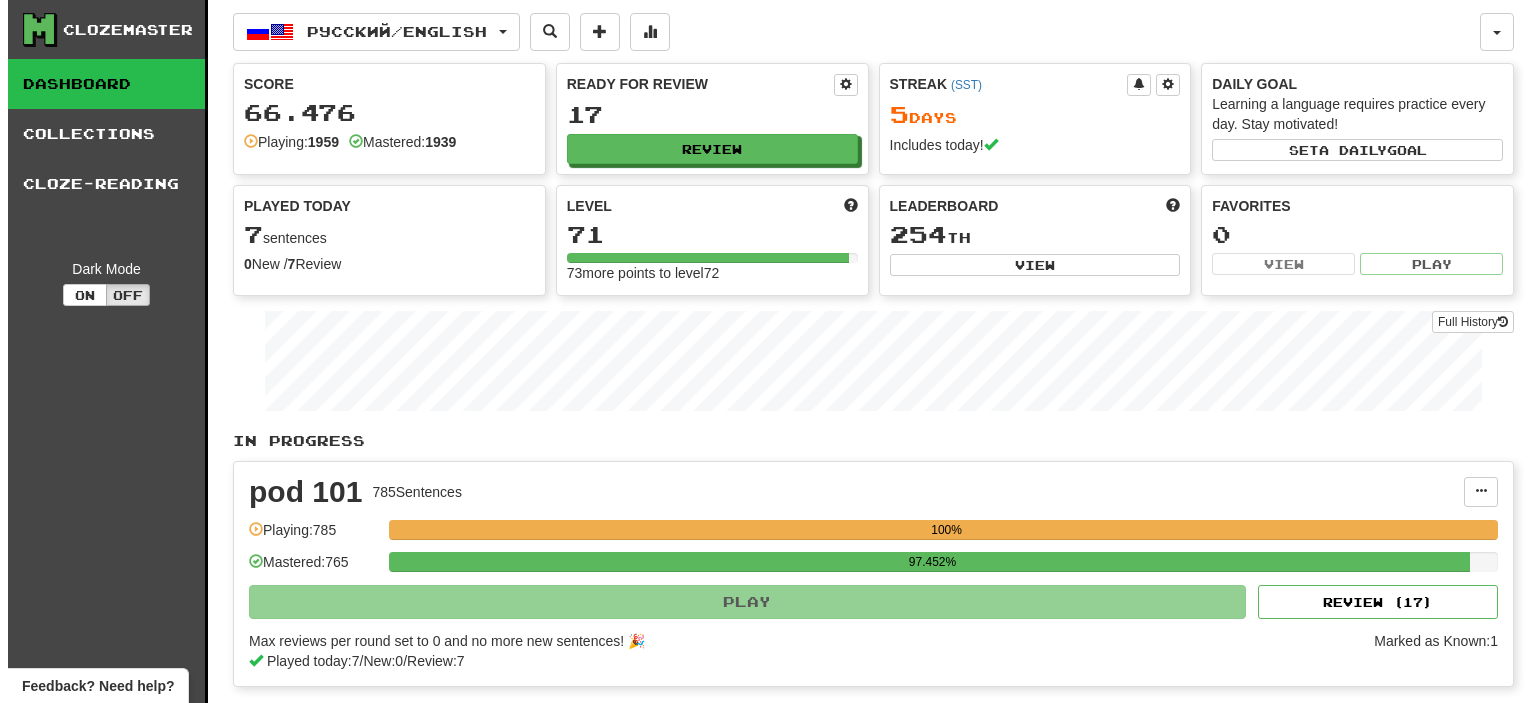 scroll, scrollTop: 0, scrollLeft: 0, axis: both 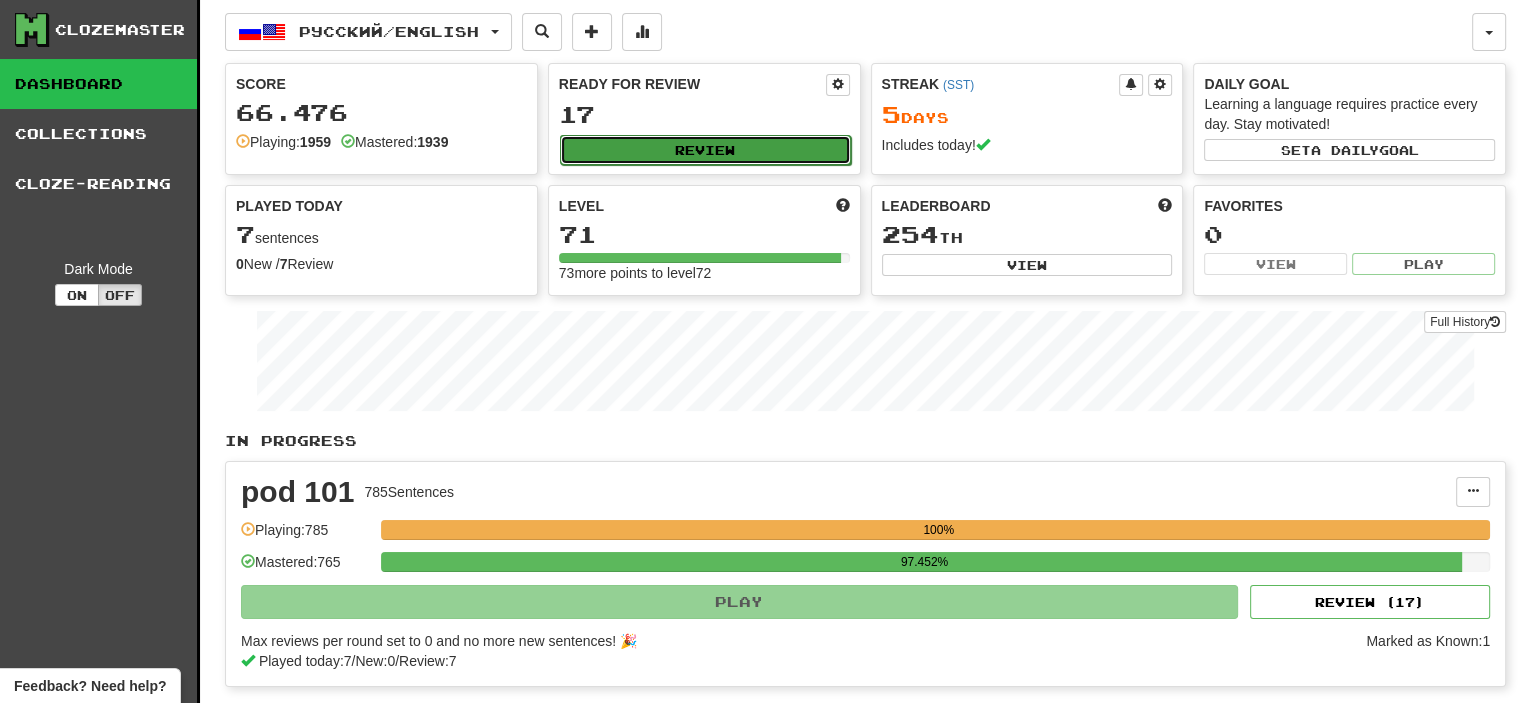 click on "Review" at bounding box center [705, 150] 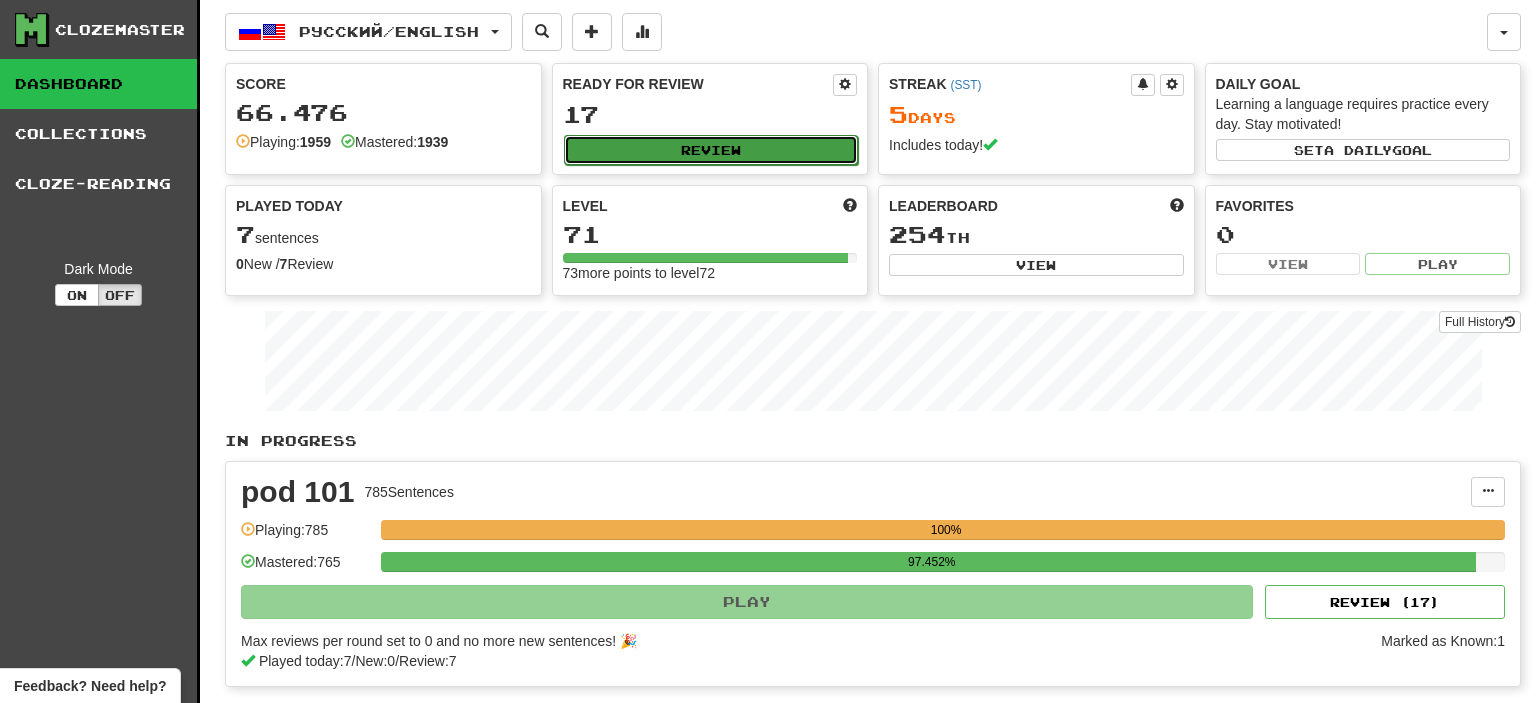 select on "**" 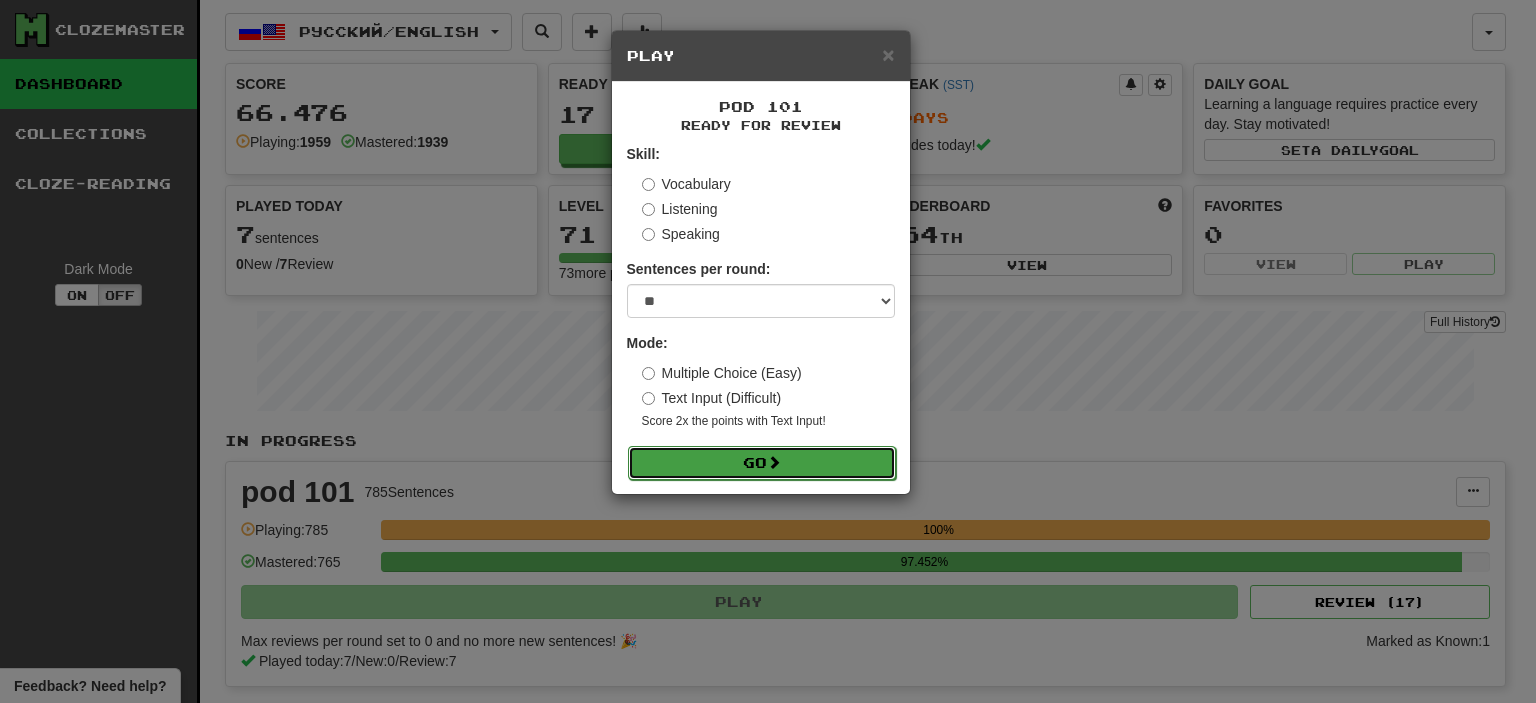 click on "Go" at bounding box center [762, 463] 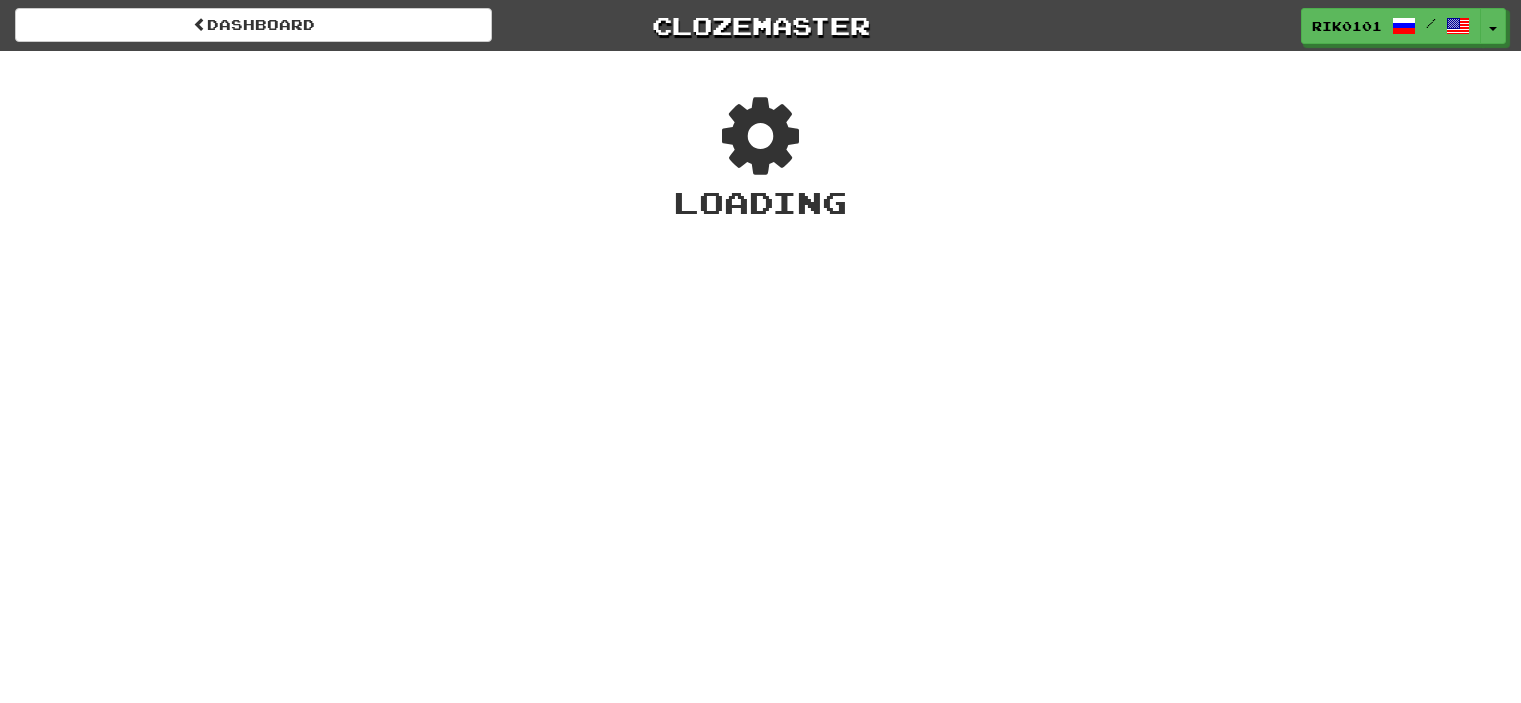 scroll, scrollTop: 0, scrollLeft: 0, axis: both 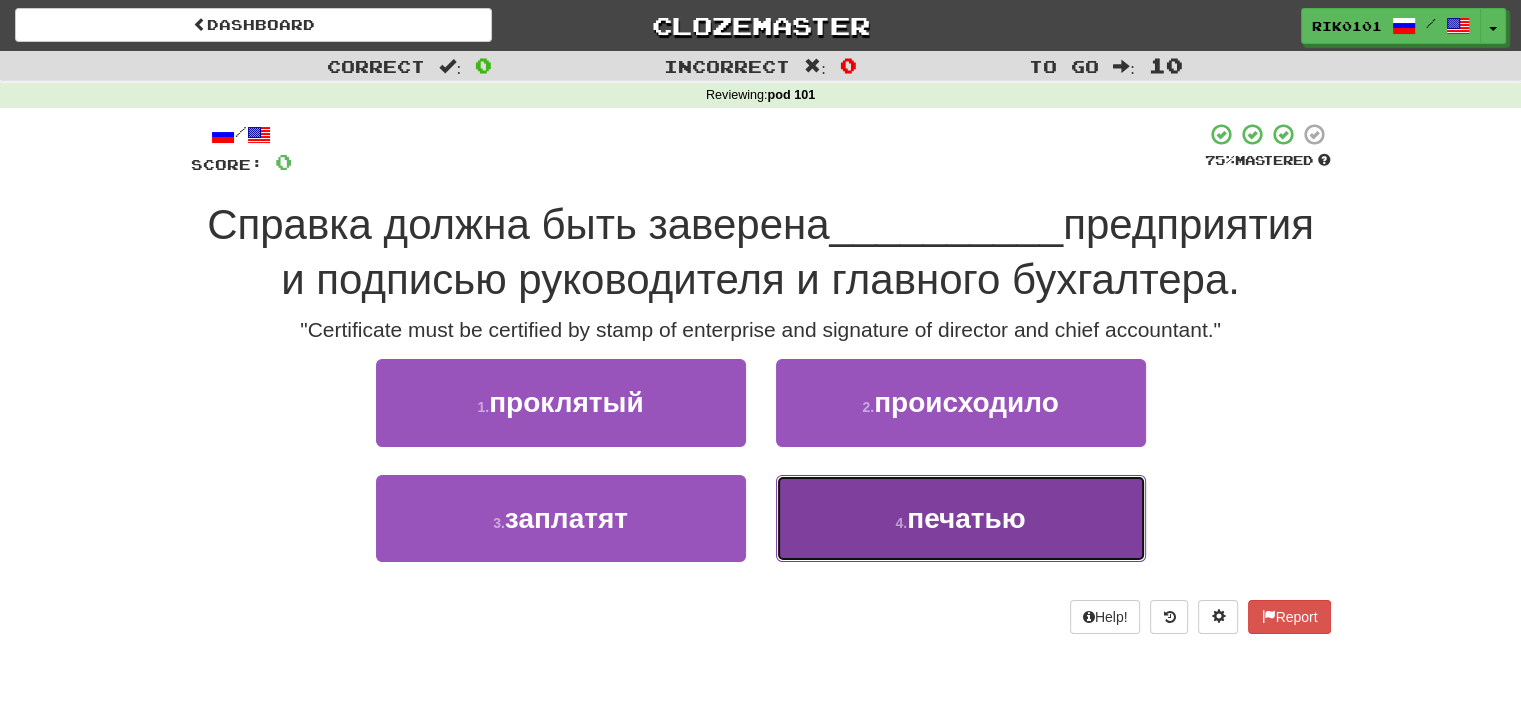 click on "4 .  печатью" at bounding box center (961, 518) 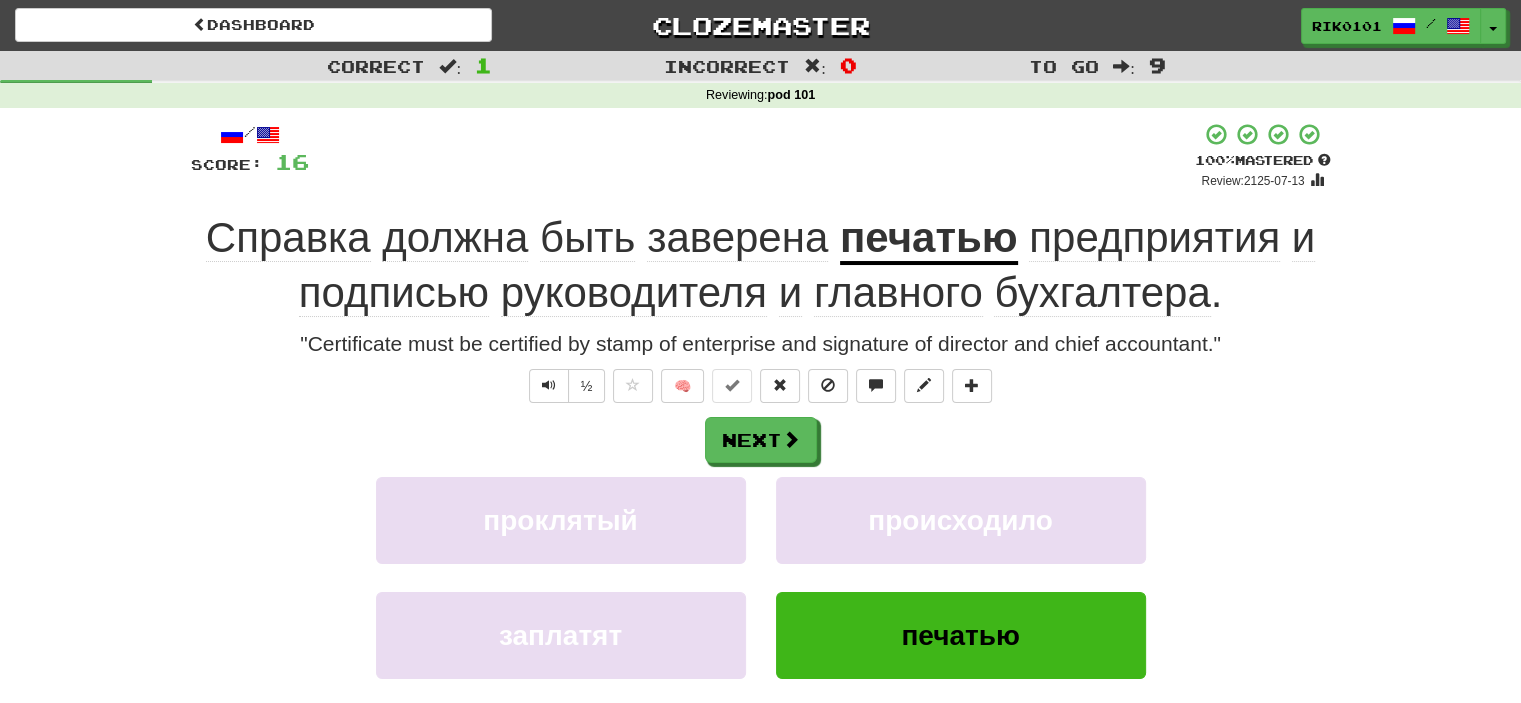 click on "подписью" at bounding box center [394, 293] 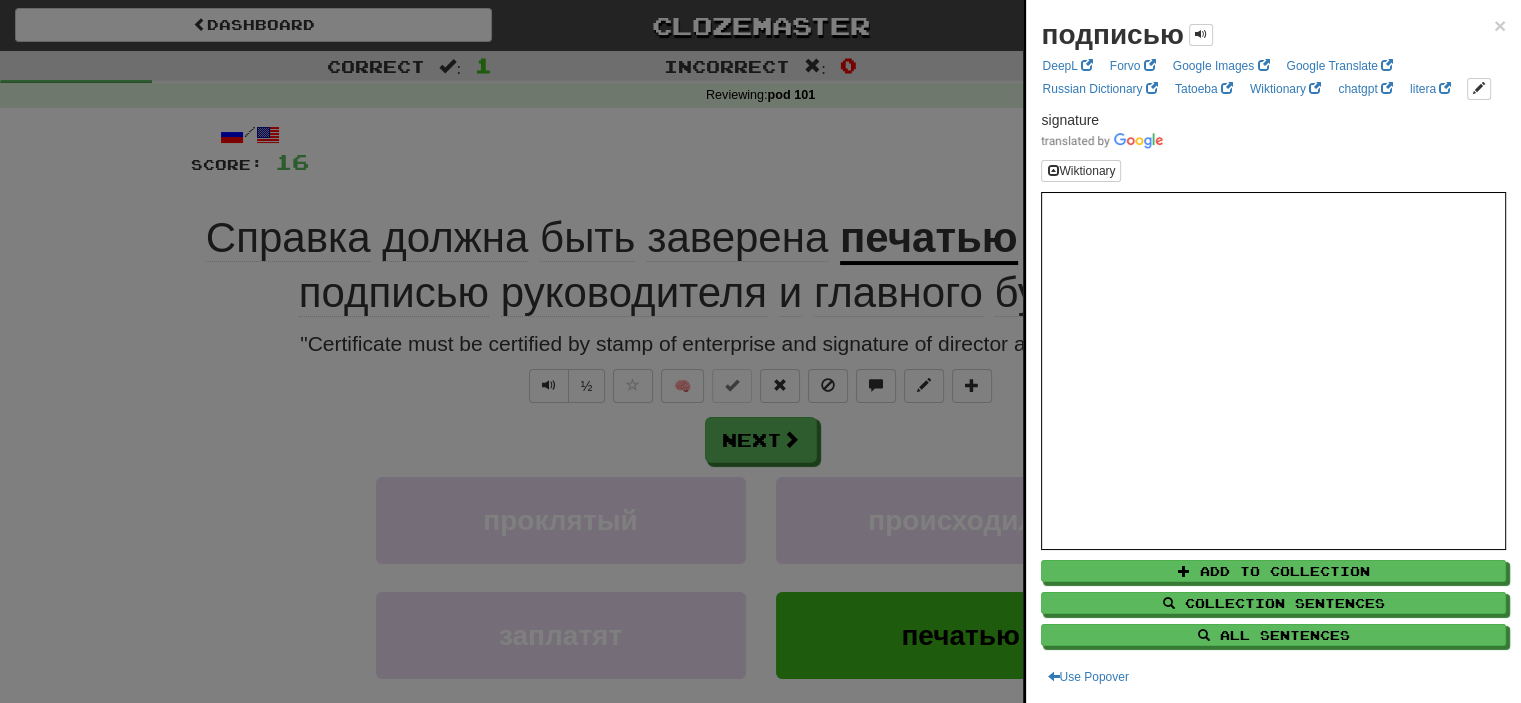 click at bounding box center [760, 351] 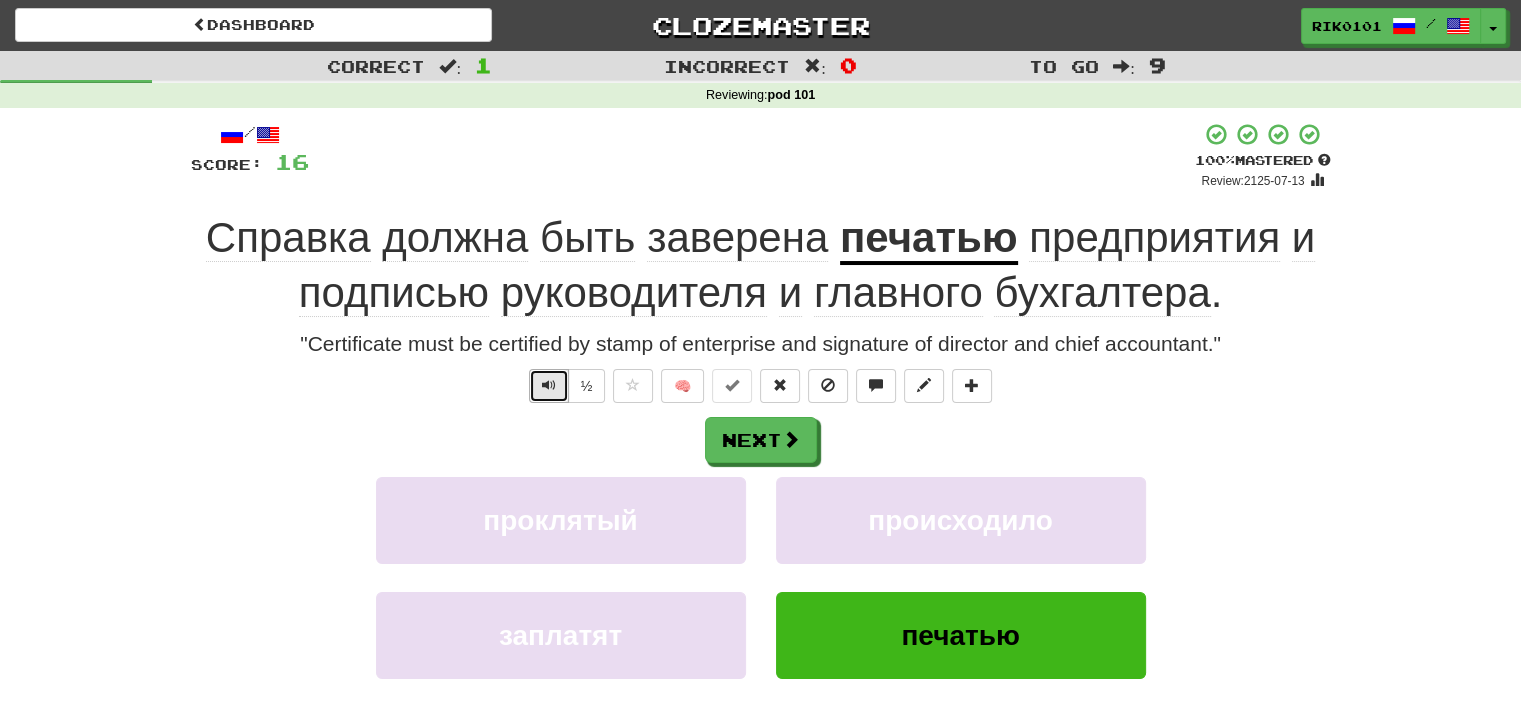 click at bounding box center [549, 385] 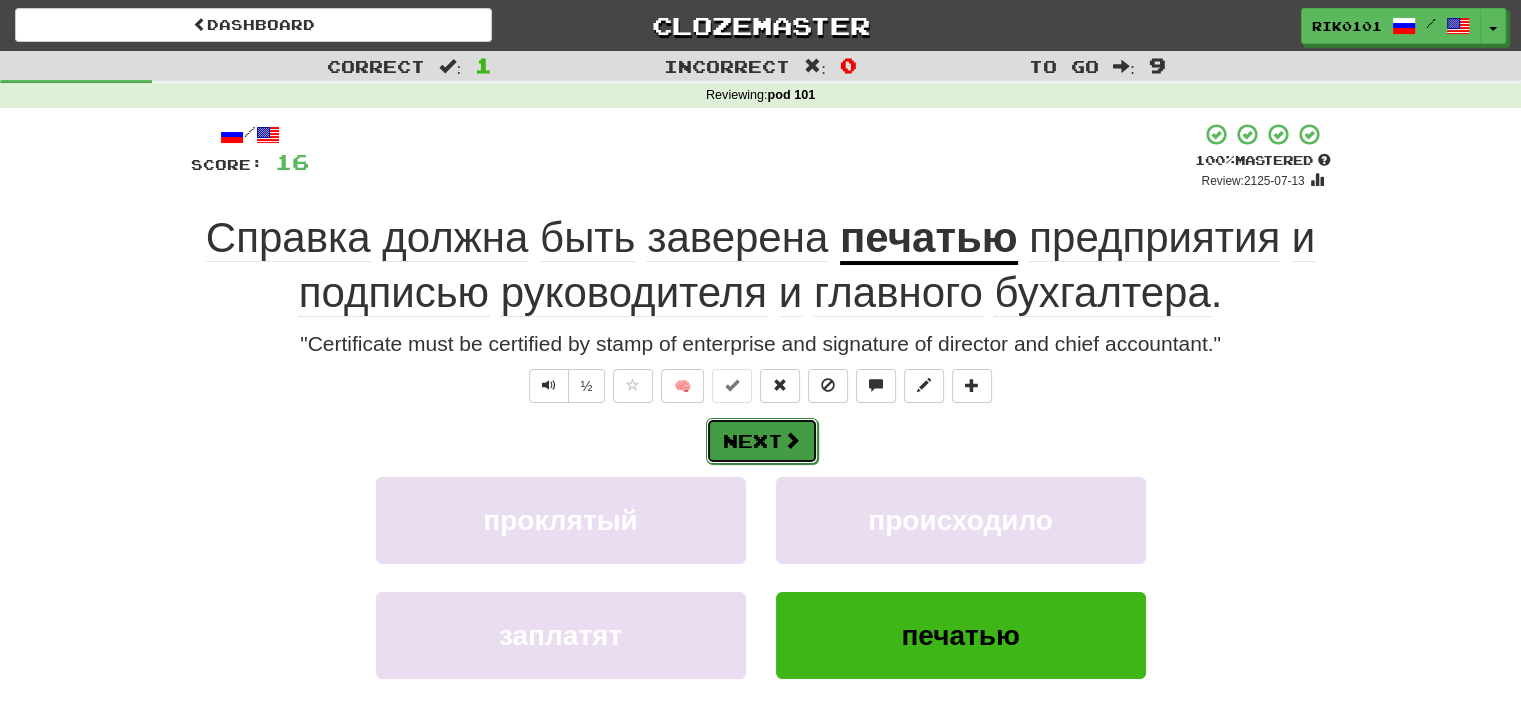click on "Next" at bounding box center [762, 441] 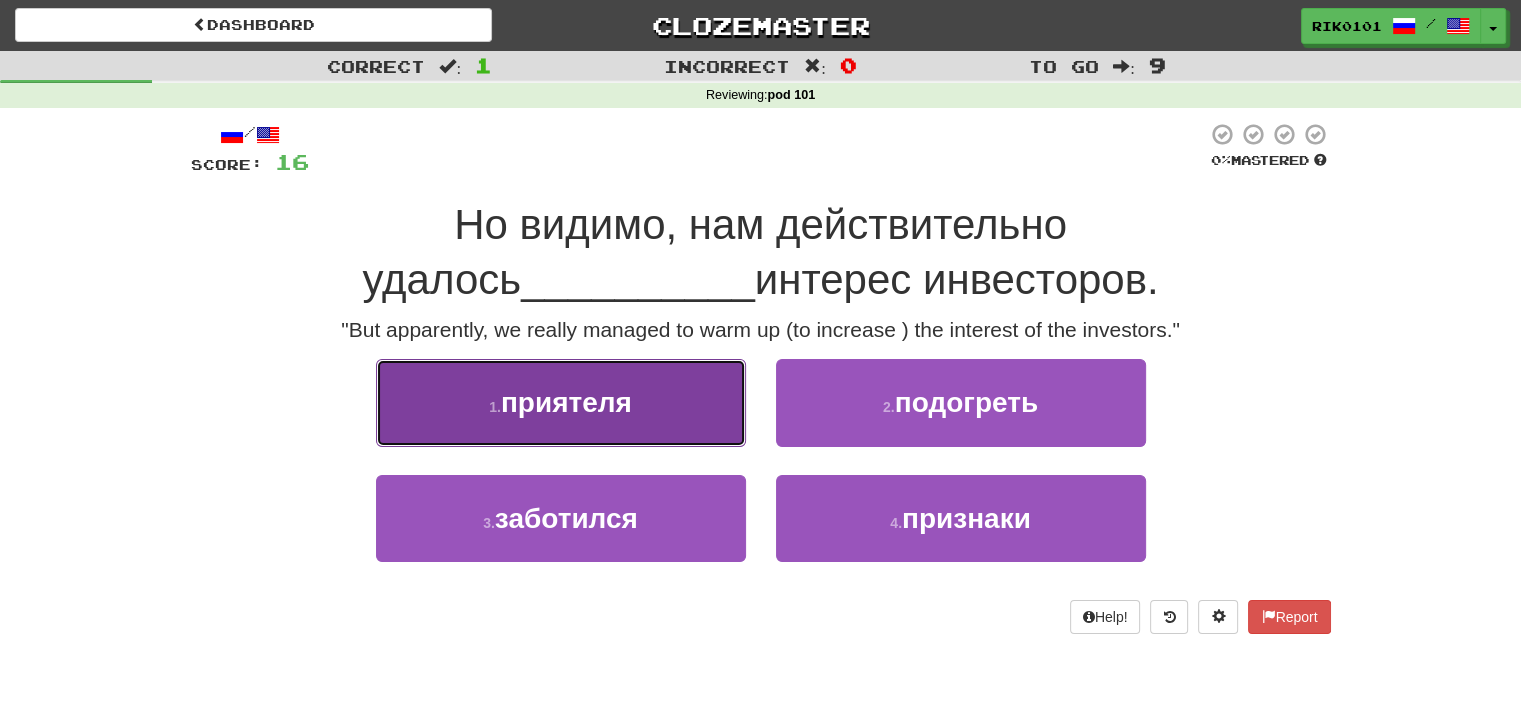 click on "1 .  приятеля" at bounding box center (561, 402) 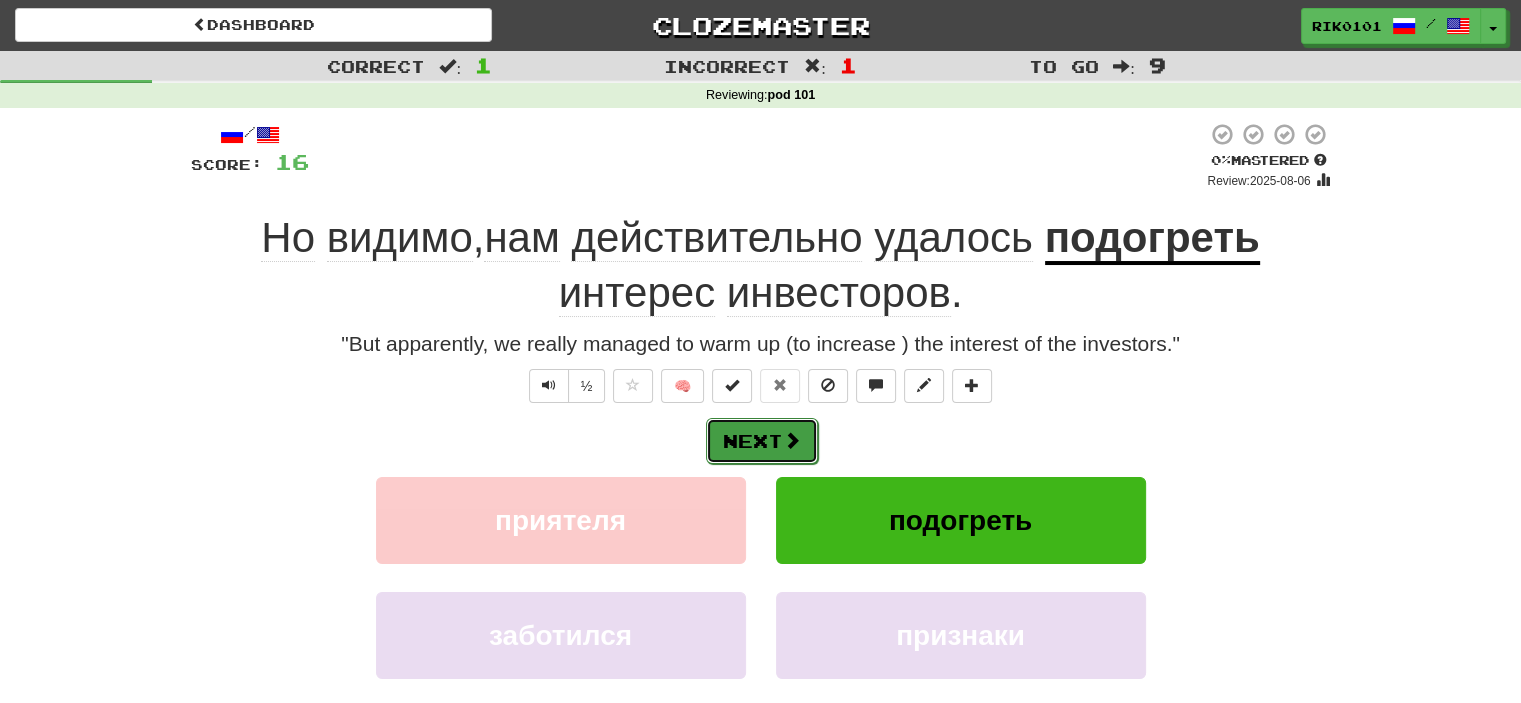click on "Next" at bounding box center (762, 441) 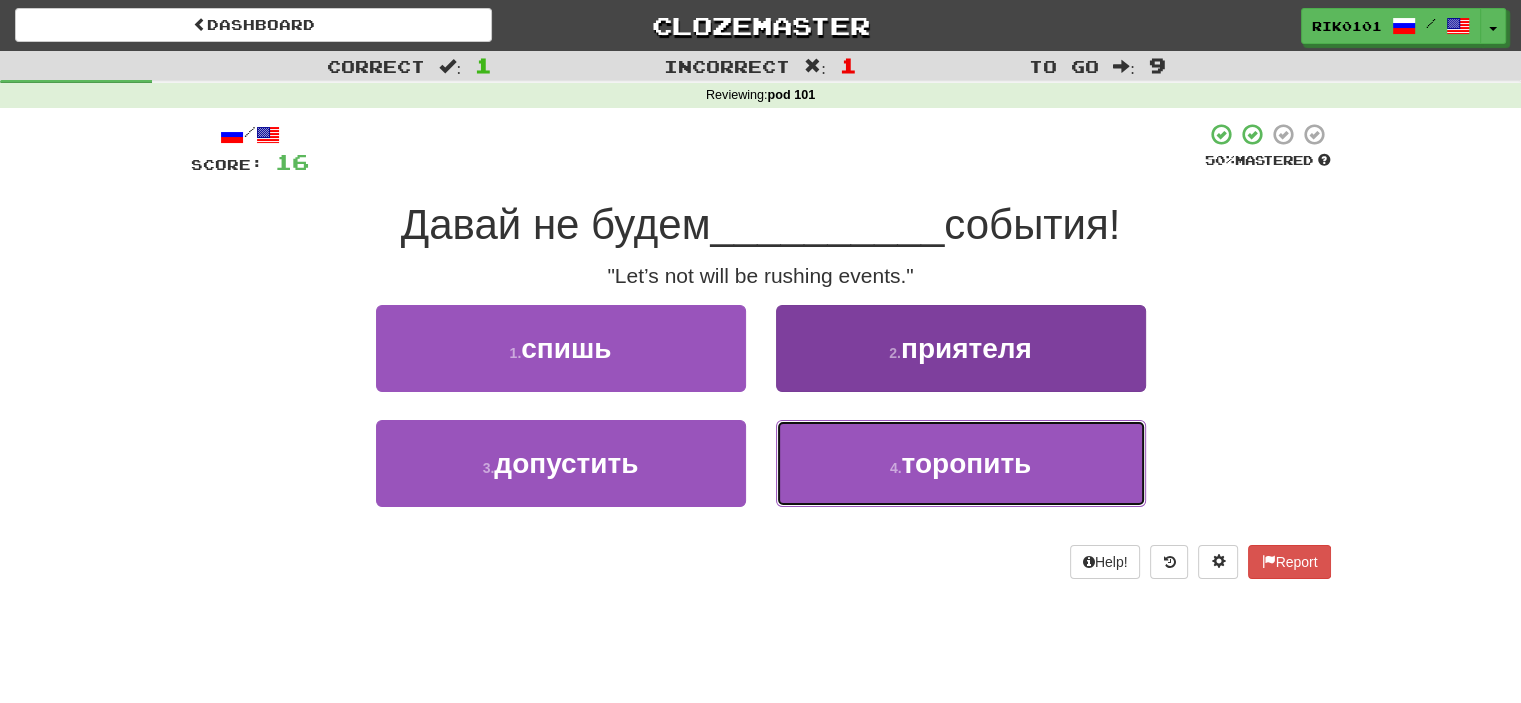 click on "4 .  торопить" at bounding box center [961, 463] 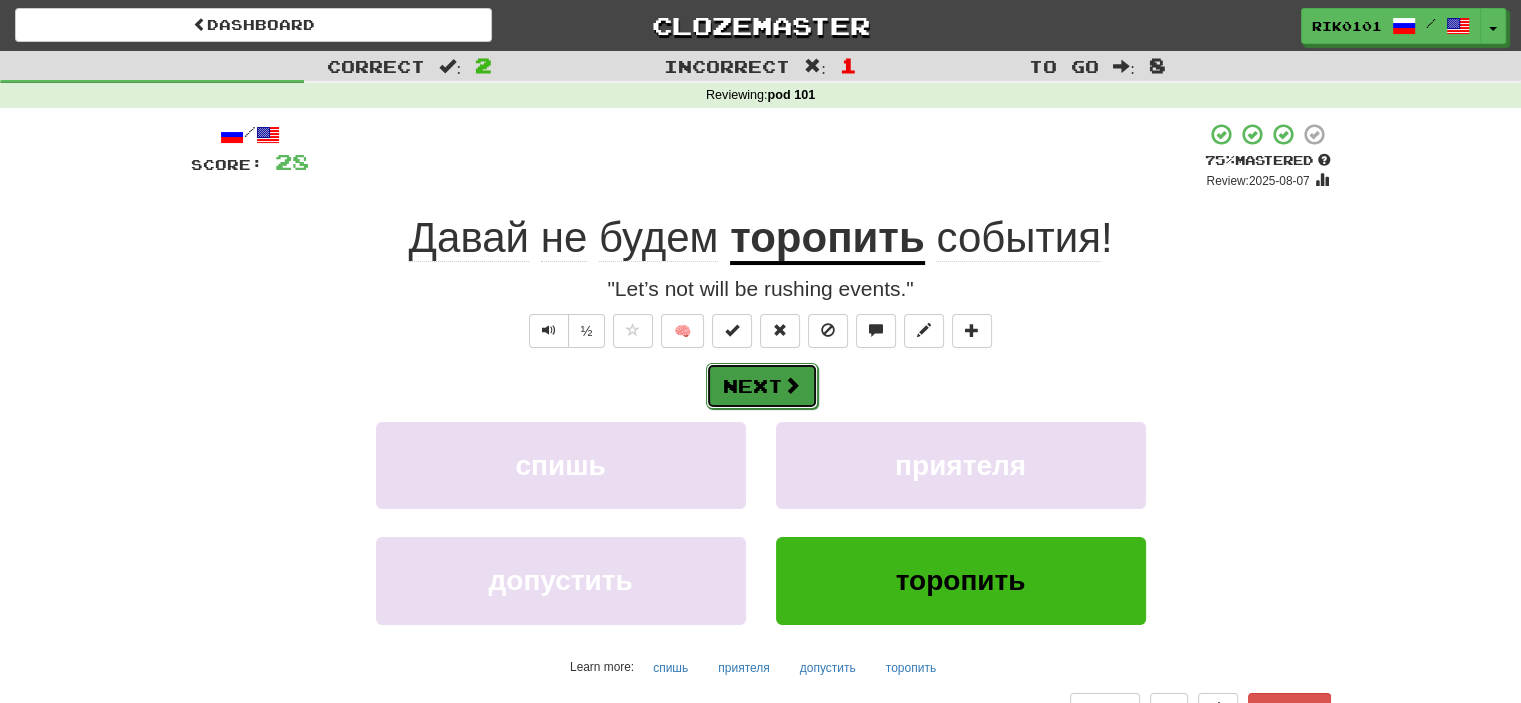 click on "Next" at bounding box center [762, 386] 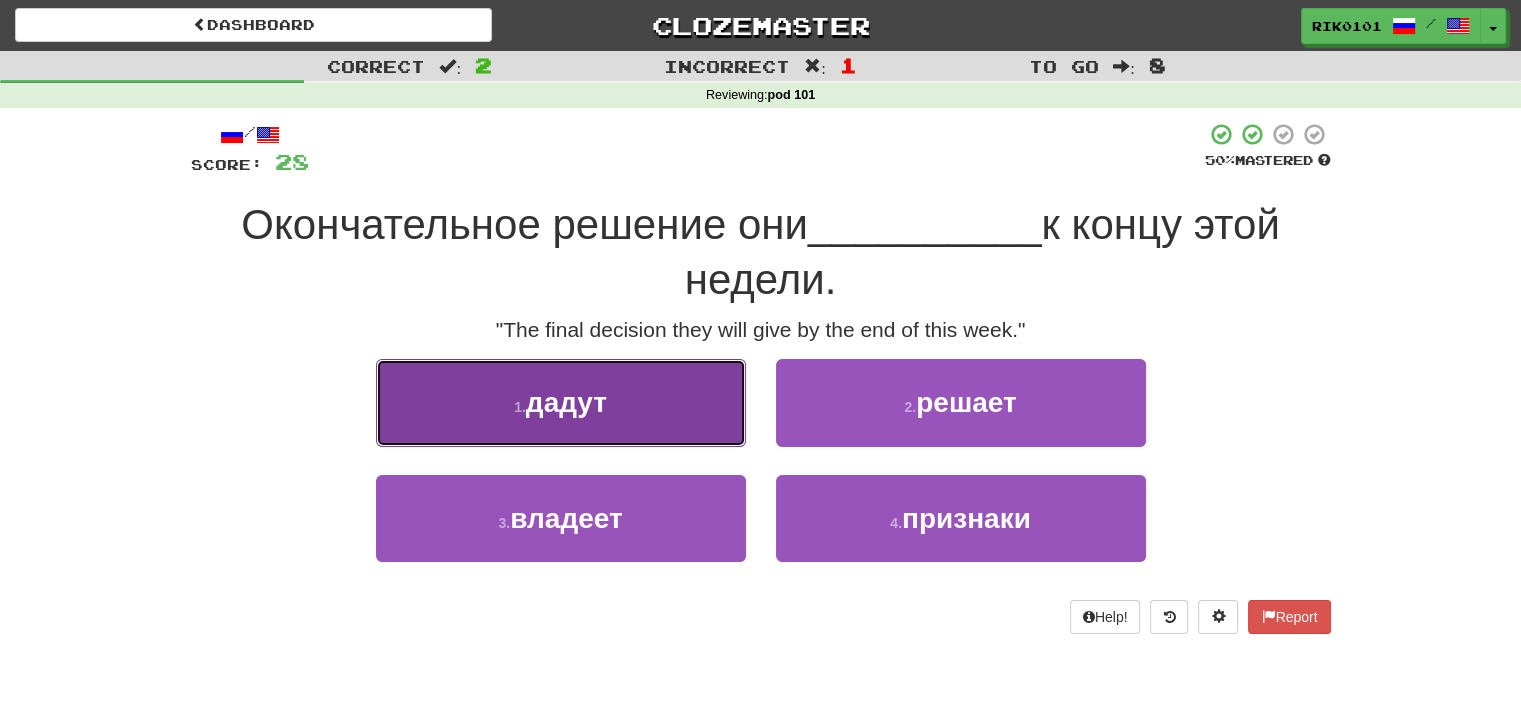 click on "1 .  дадут" at bounding box center (561, 402) 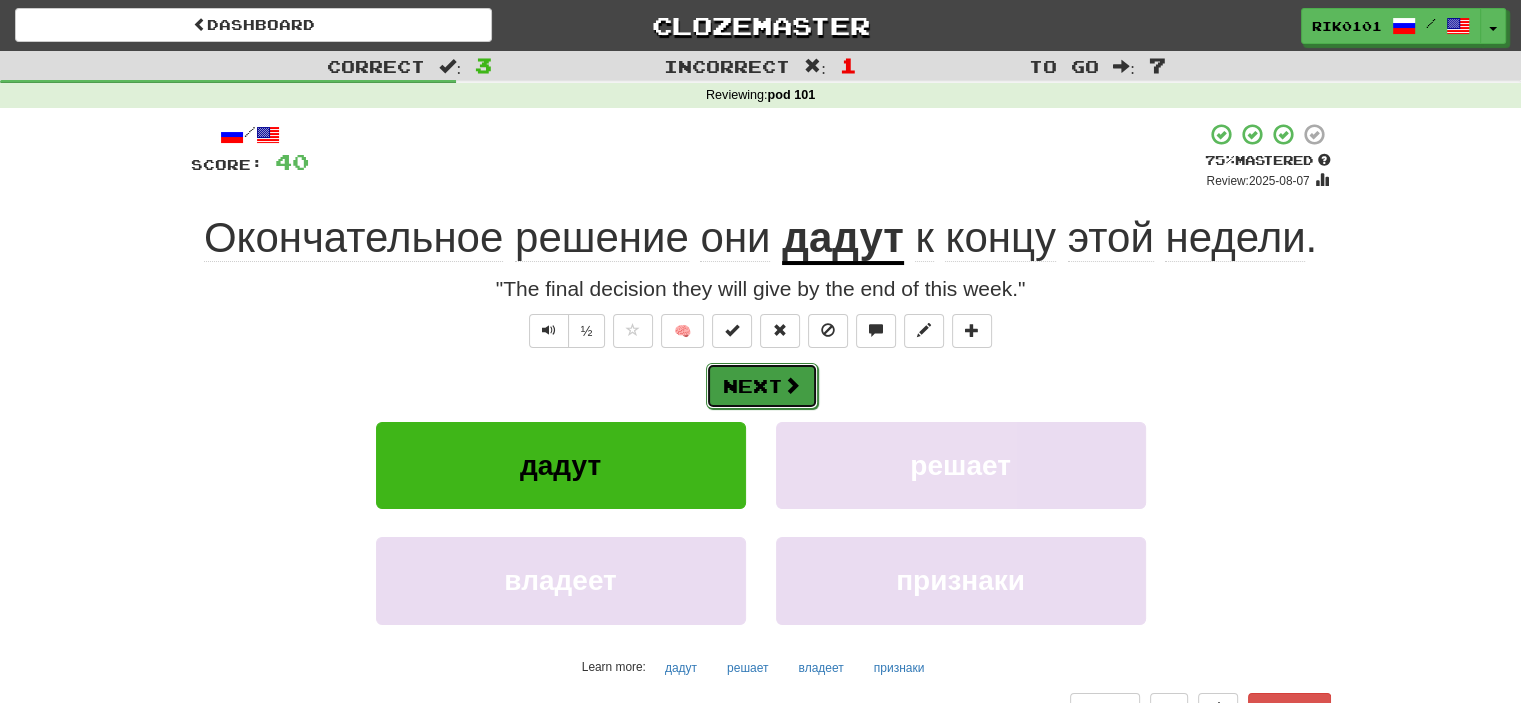 click on "Next" at bounding box center [762, 386] 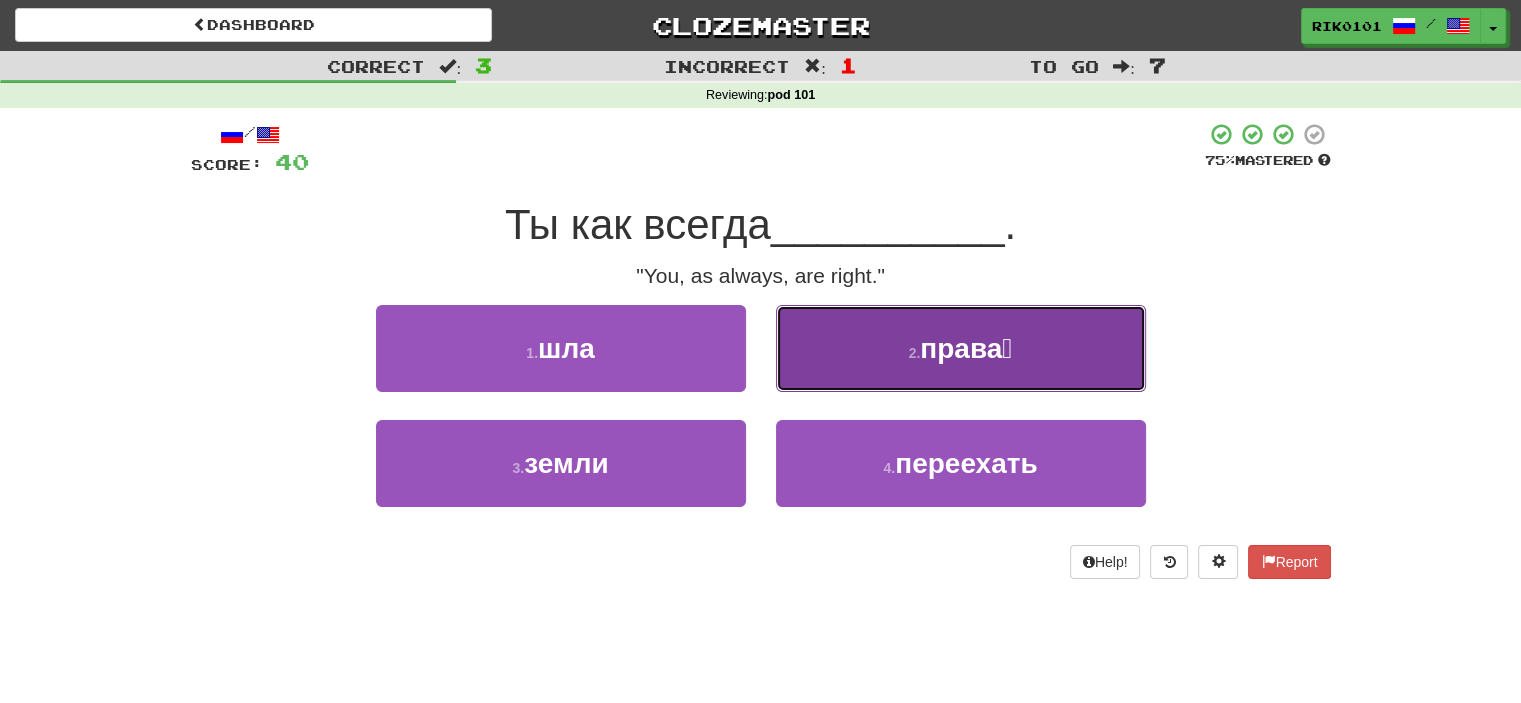 click on "2 .  права́" at bounding box center [961, 348] 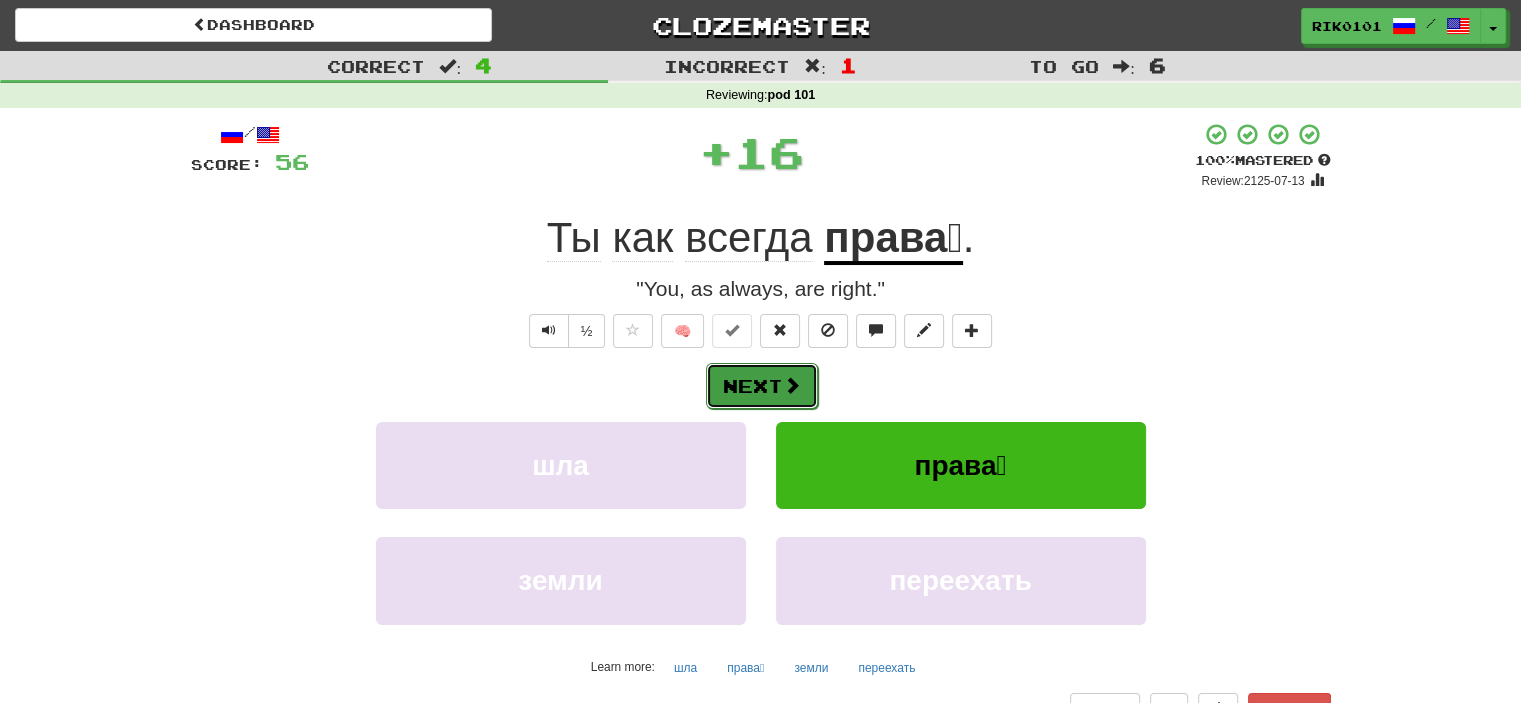click on "Next" at bounding box center (762, 386) 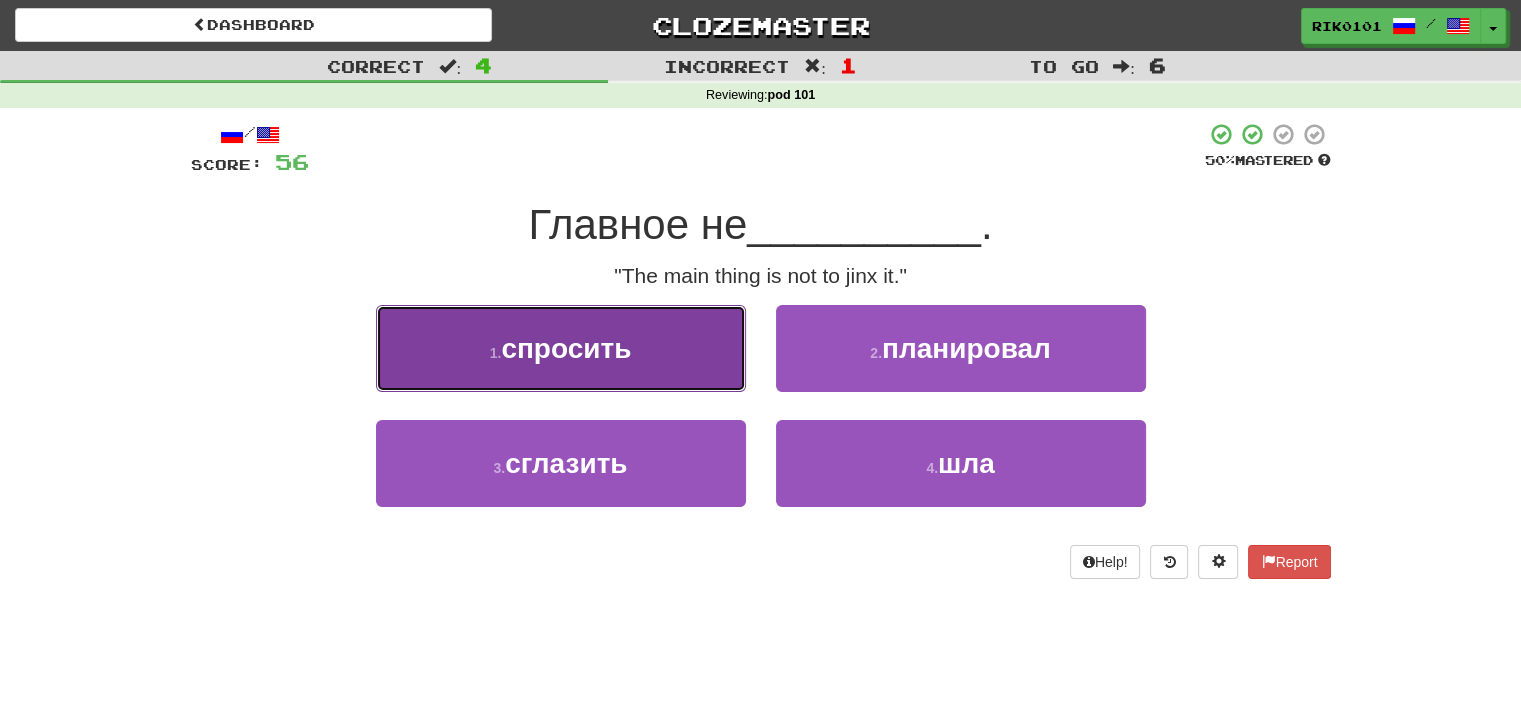 click on "1 .  спросить" at bounding box center (561, 348) 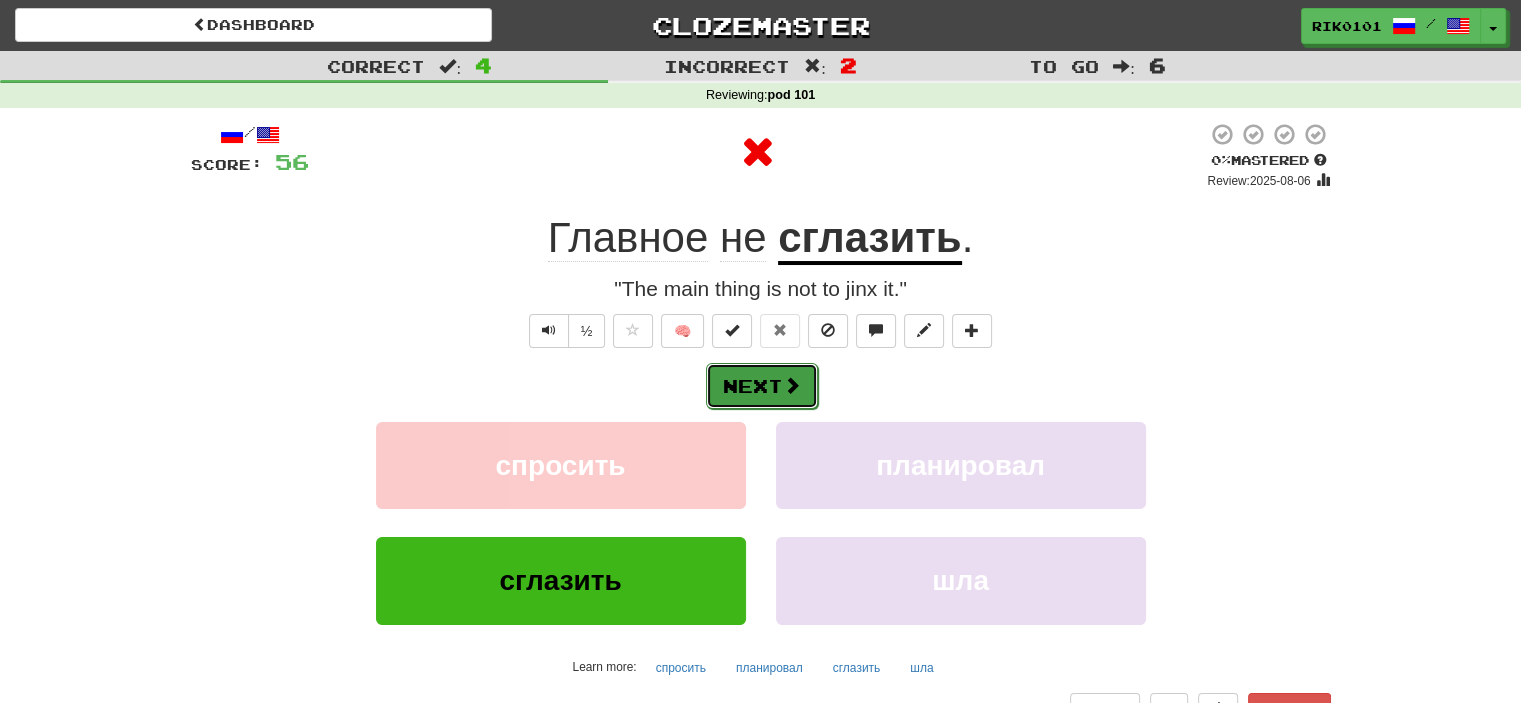 click on "Next" at bounding box center [762, 386] 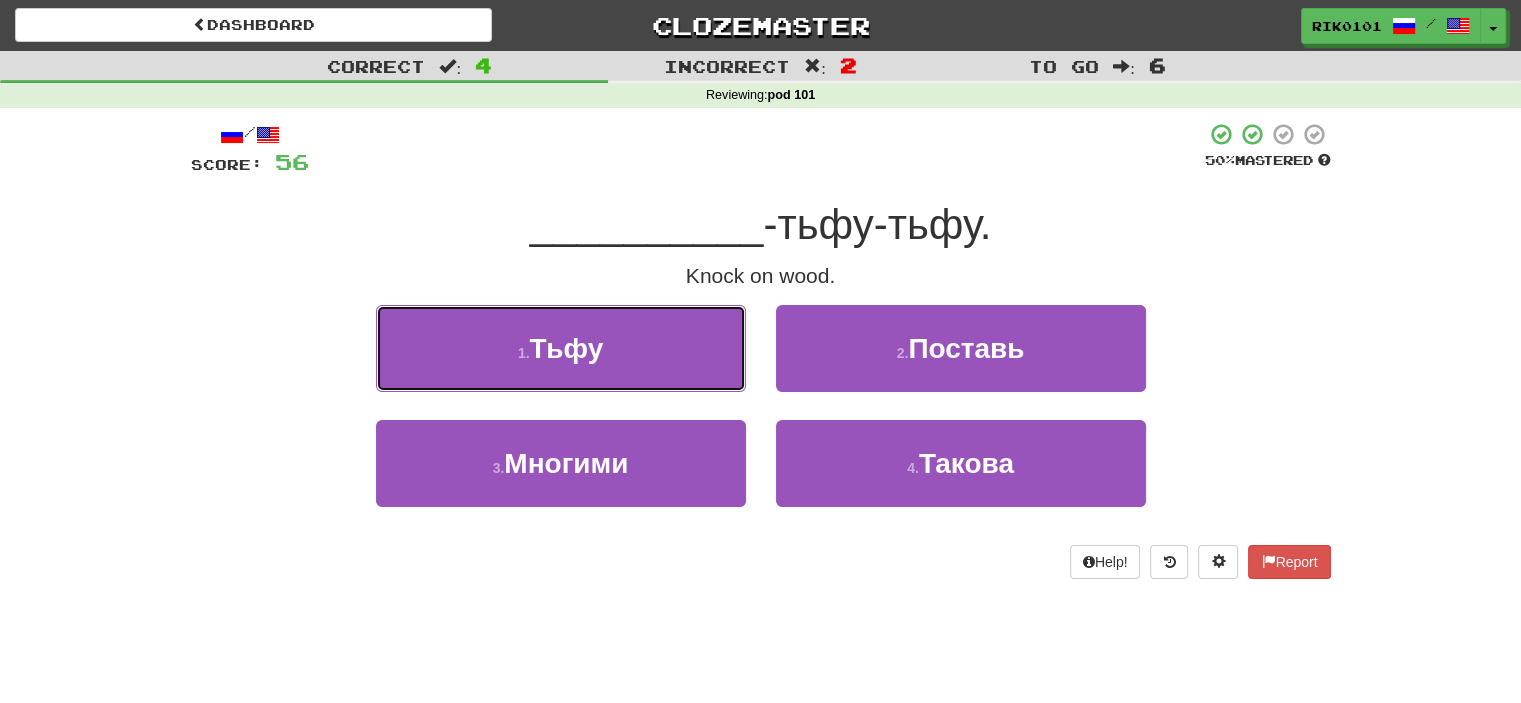 drag, startPoint x: 645, startPoint y: 363, endPoint x: 650, endPoint y: 354, distance: 10.29563 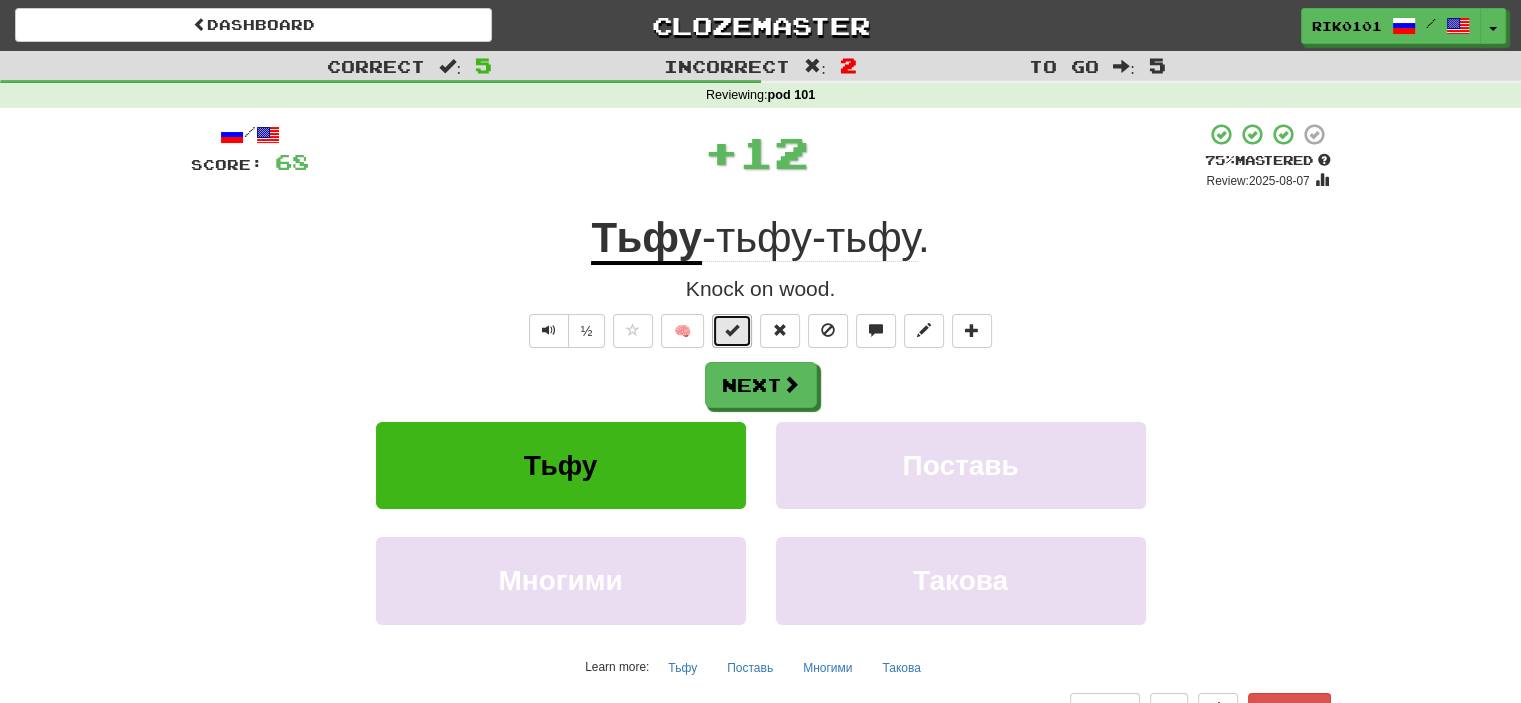 click at bounding box center [732, 330] 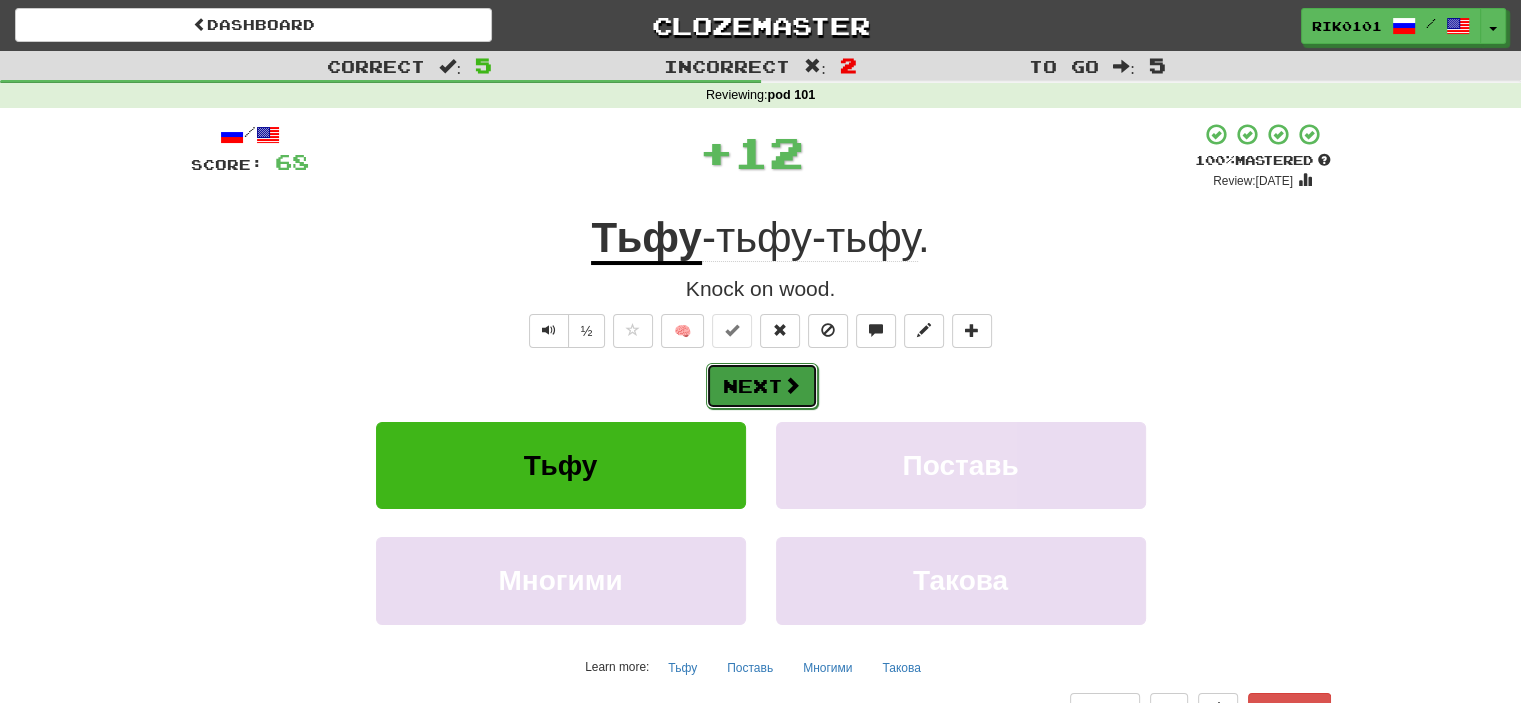 click at bounding box center [792, 385] 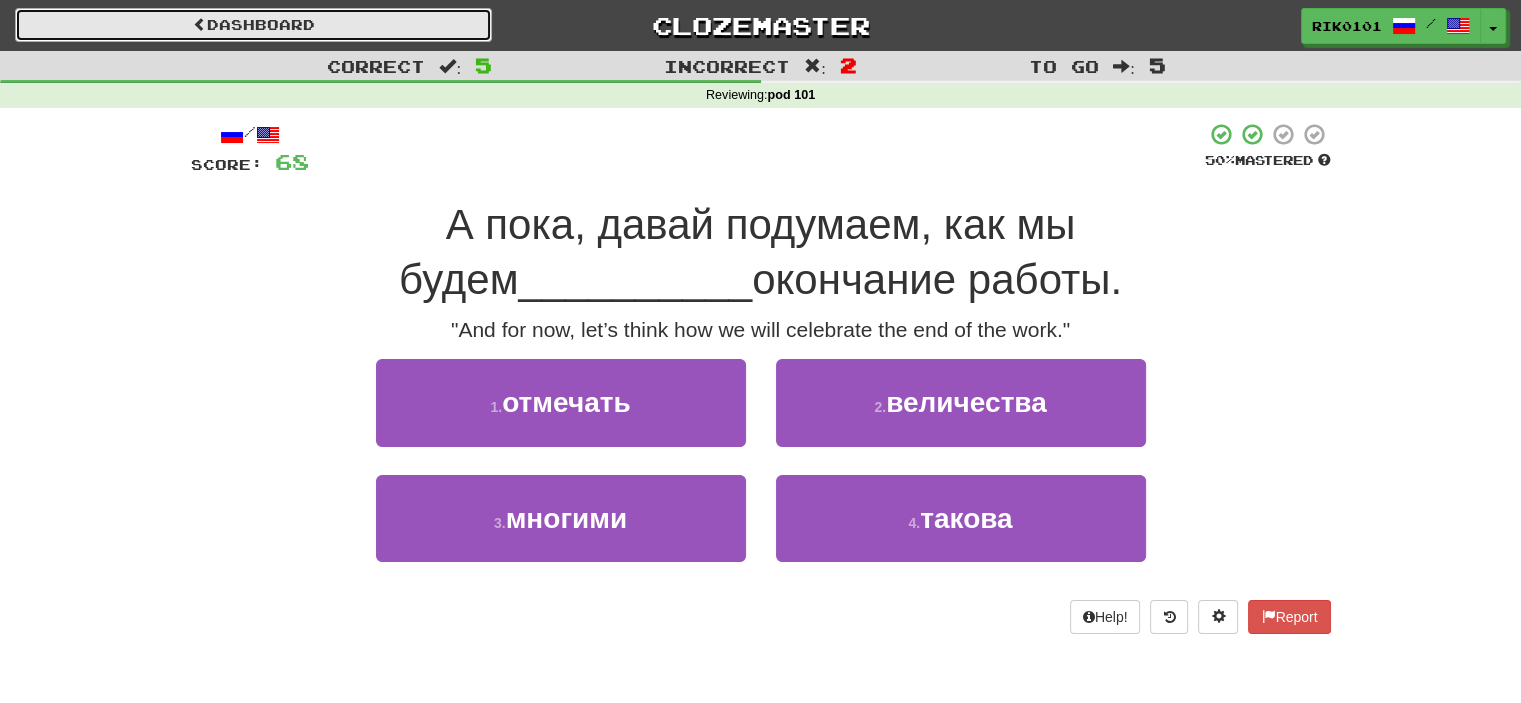 click on "Dashboard" at bounding box center [253, 25] 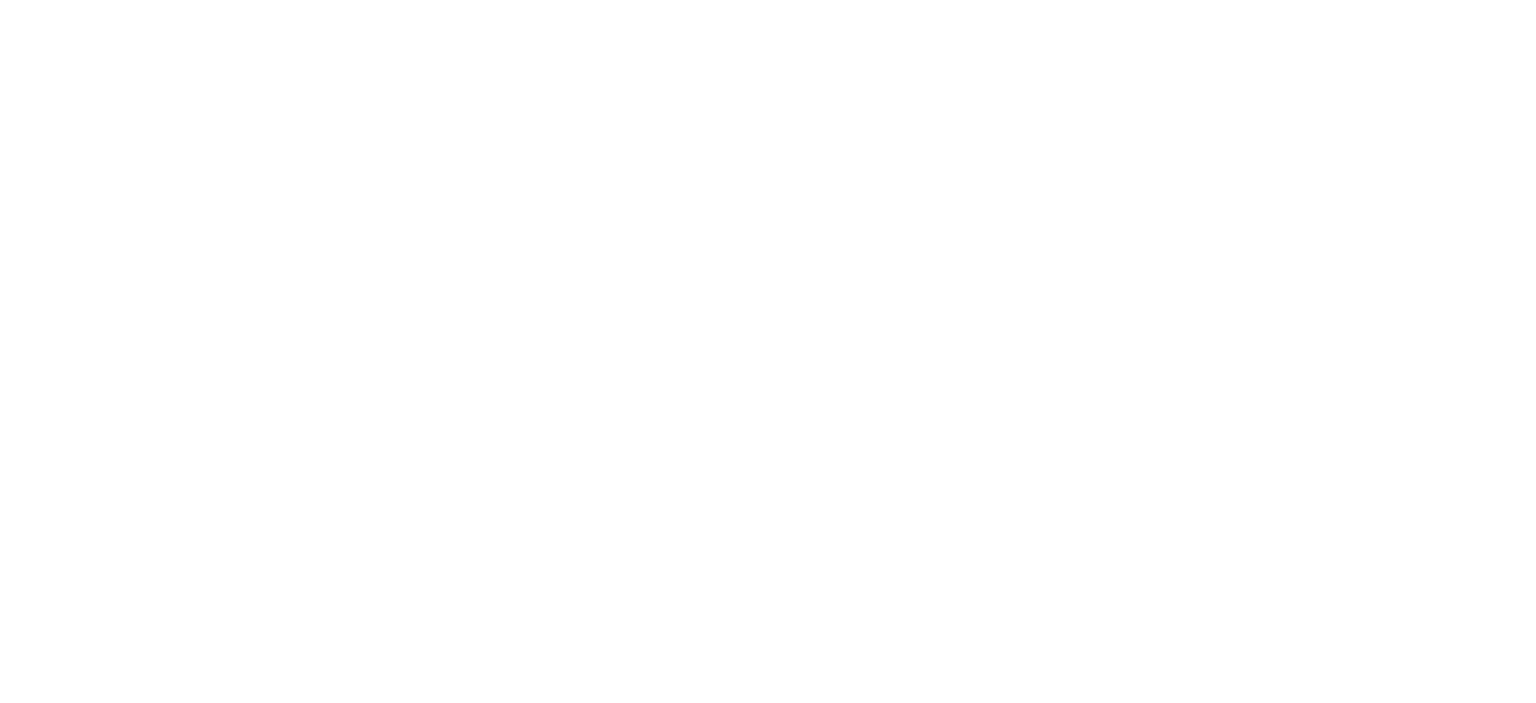 scroll, scrollTop: 0, scrollLeft: 0, axis: both 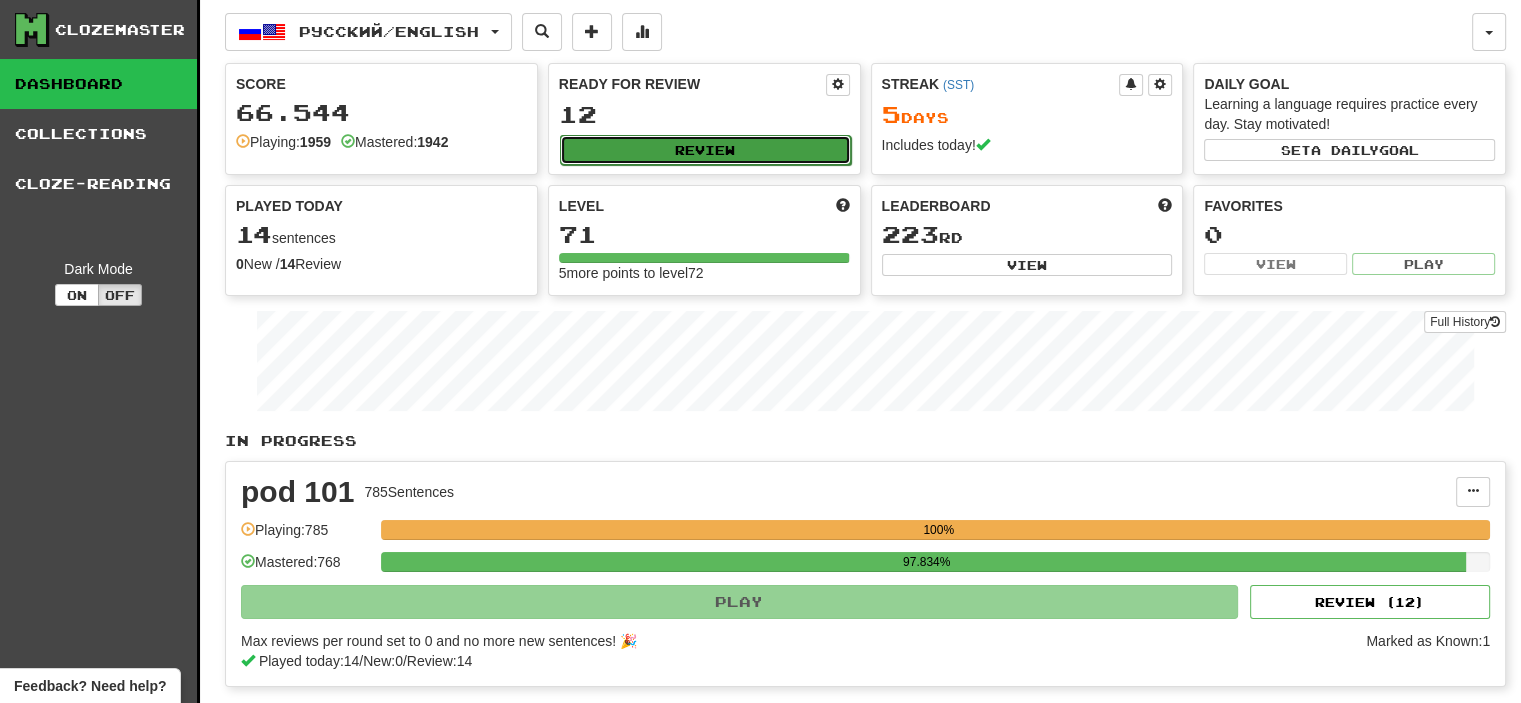 click on "Review" at bounding box center (705, 150) 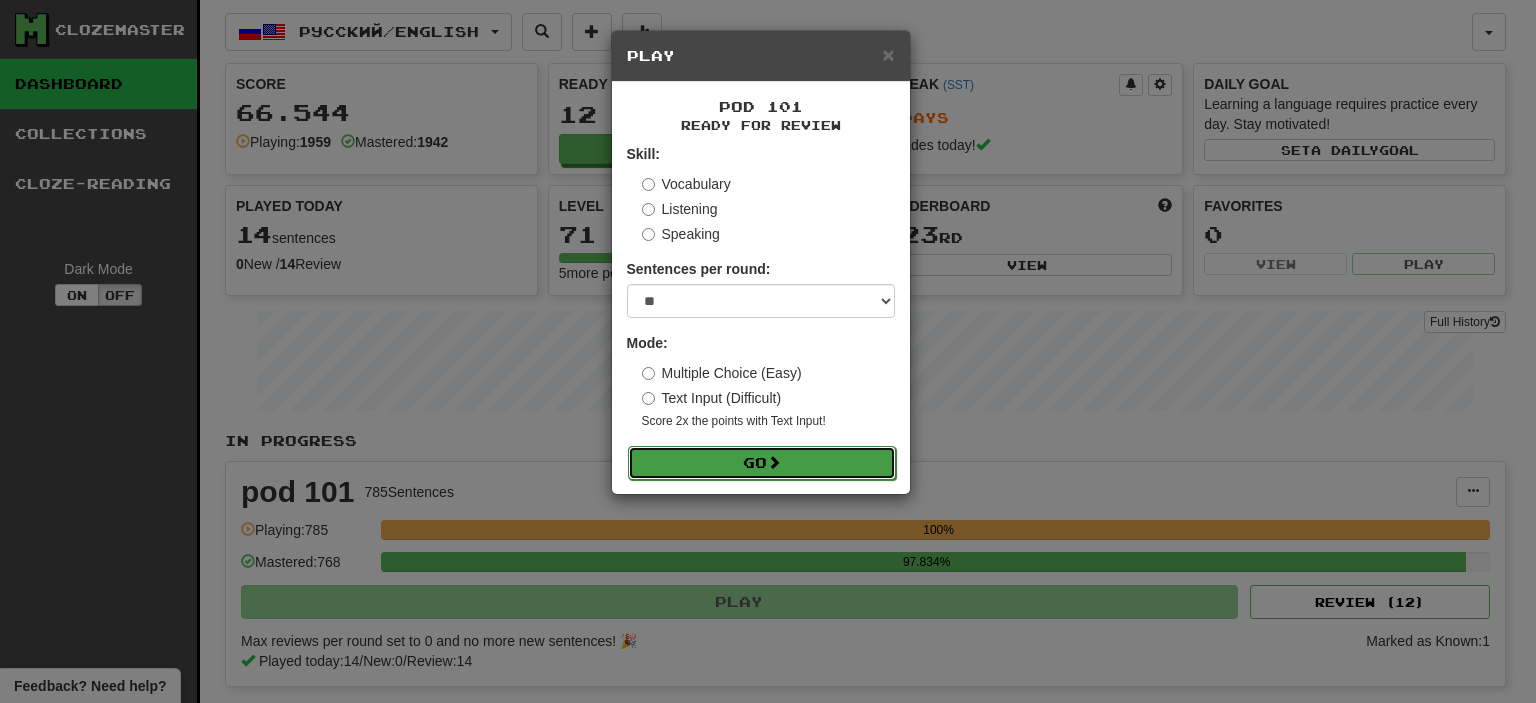 click on "Go" at bounding box center (762, 463) 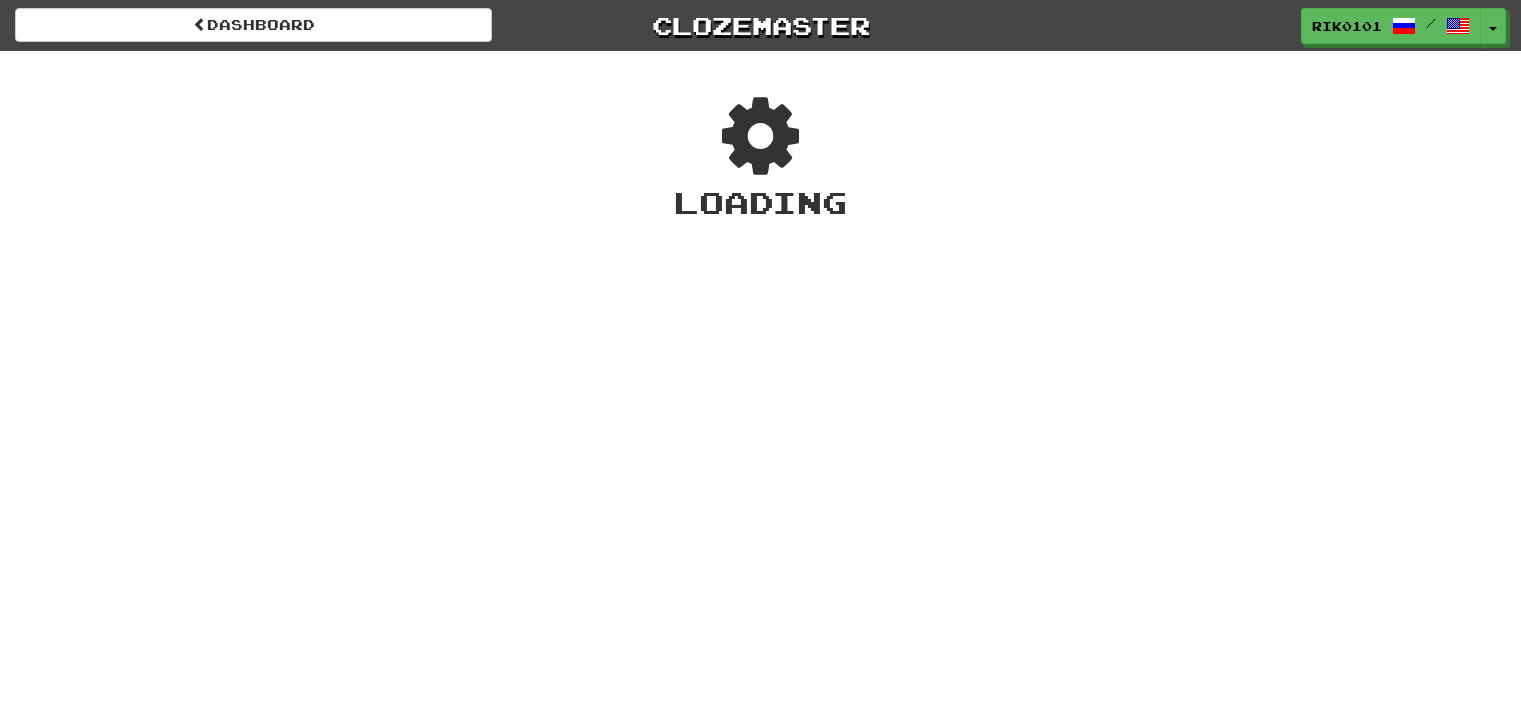 scroll, scrollTop: 0, scrollLeft: 0, axis: both 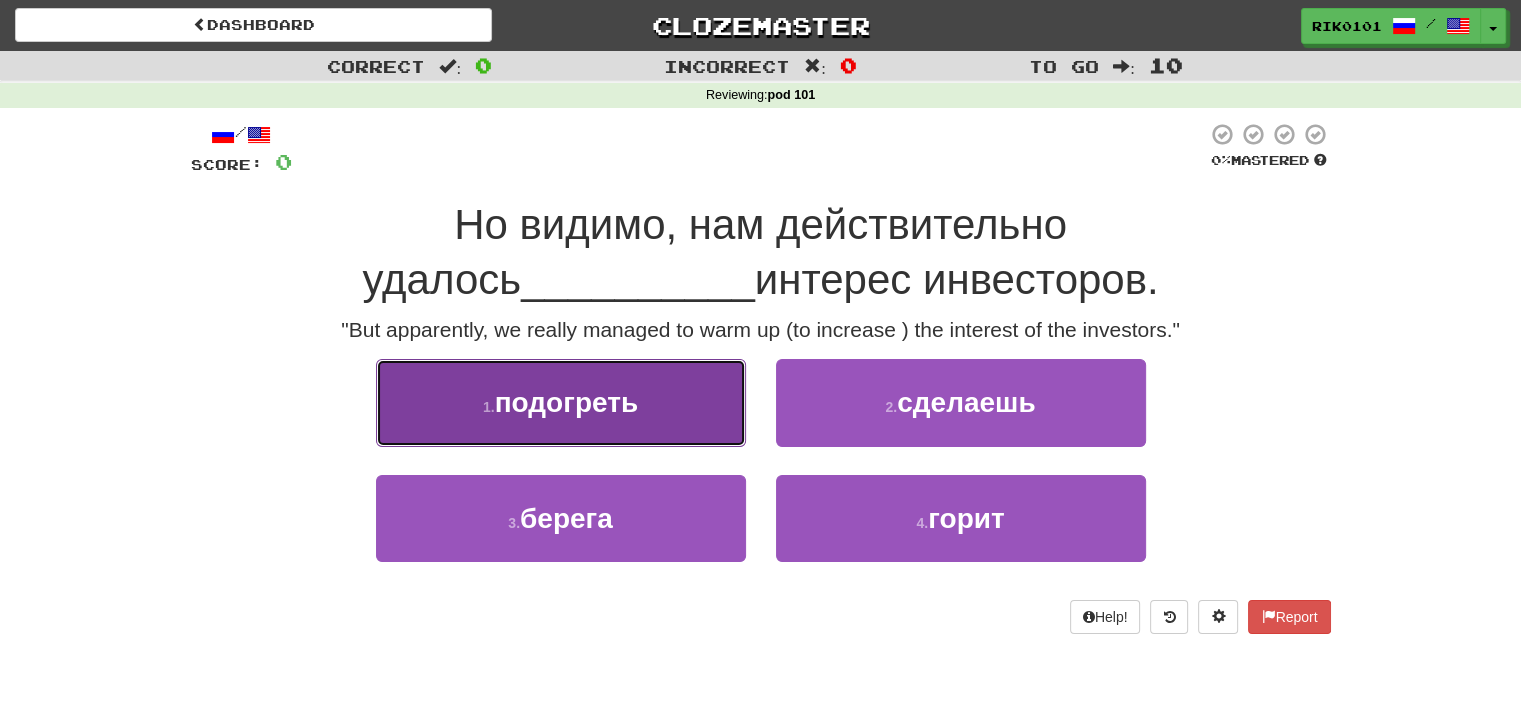 click on "подогреть" at bounding box center (566, 402) 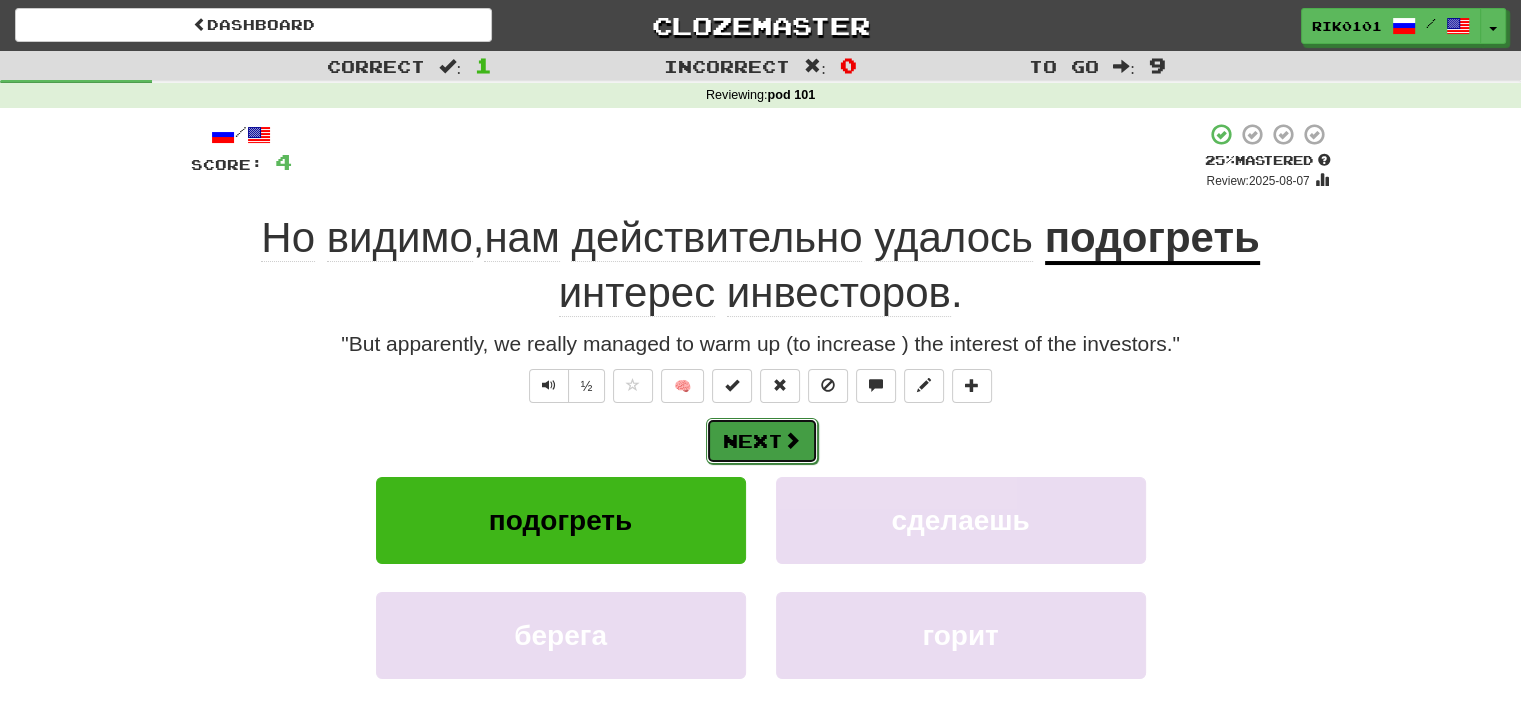 click on "Next" at bounding box center (762, 441) 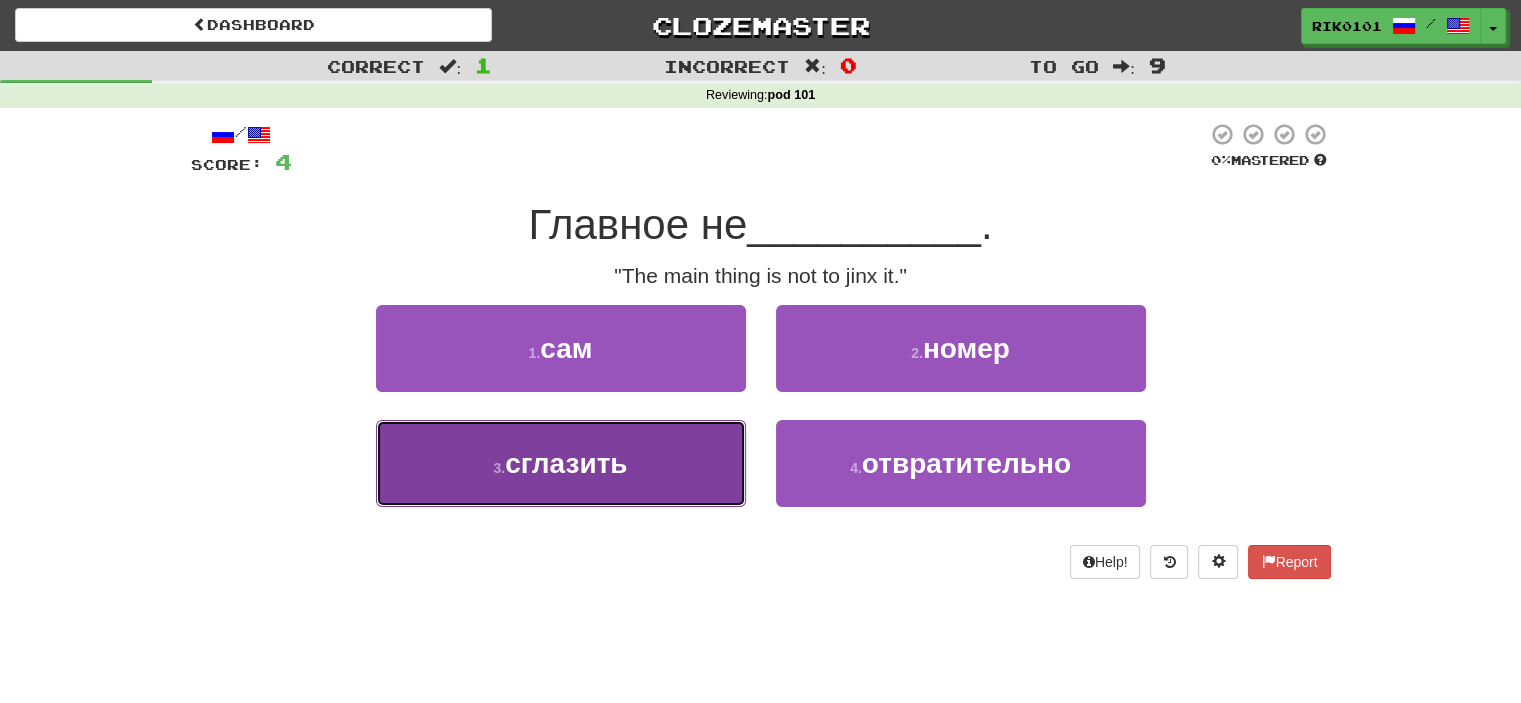 click on "3 .  сглазить" at bounding box center [561, 463] 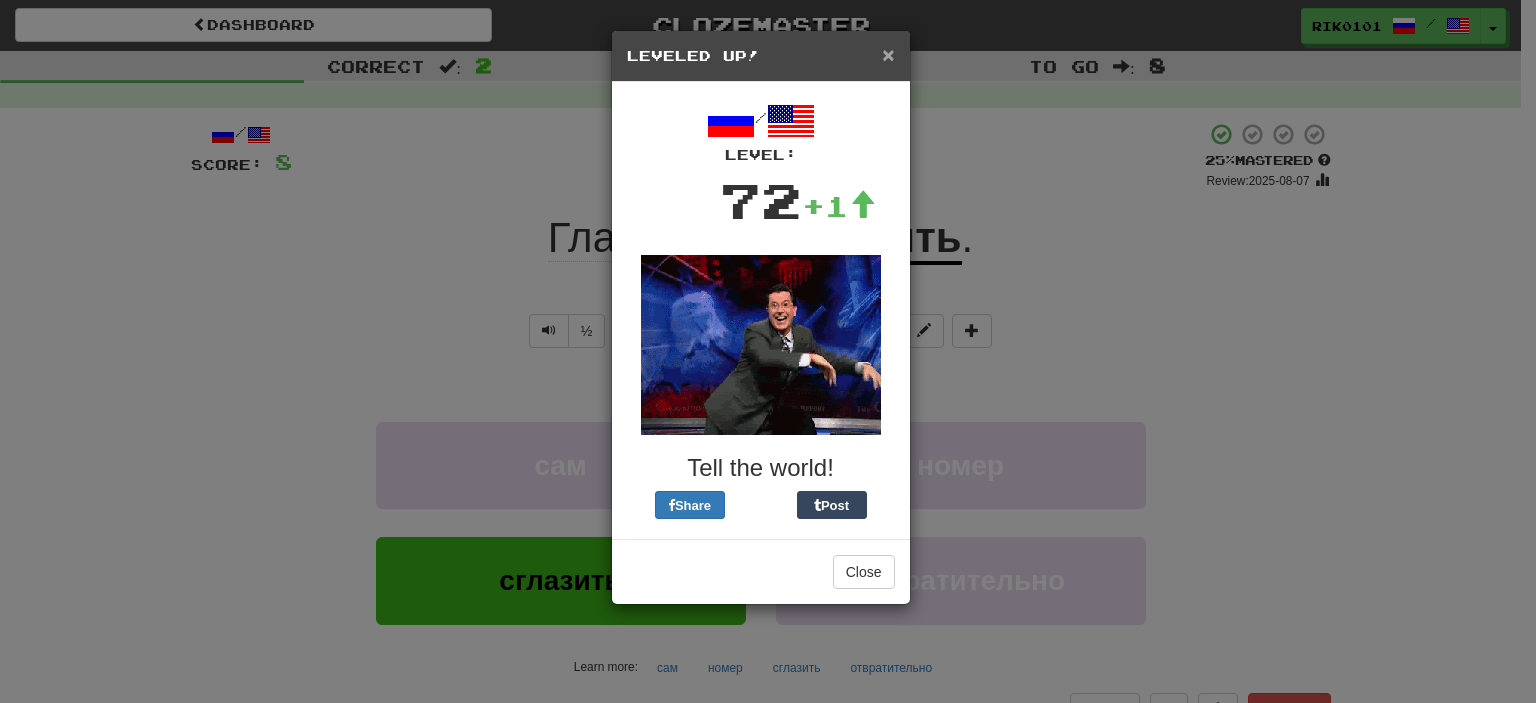 click on "×" at bounding box center (888, 54) 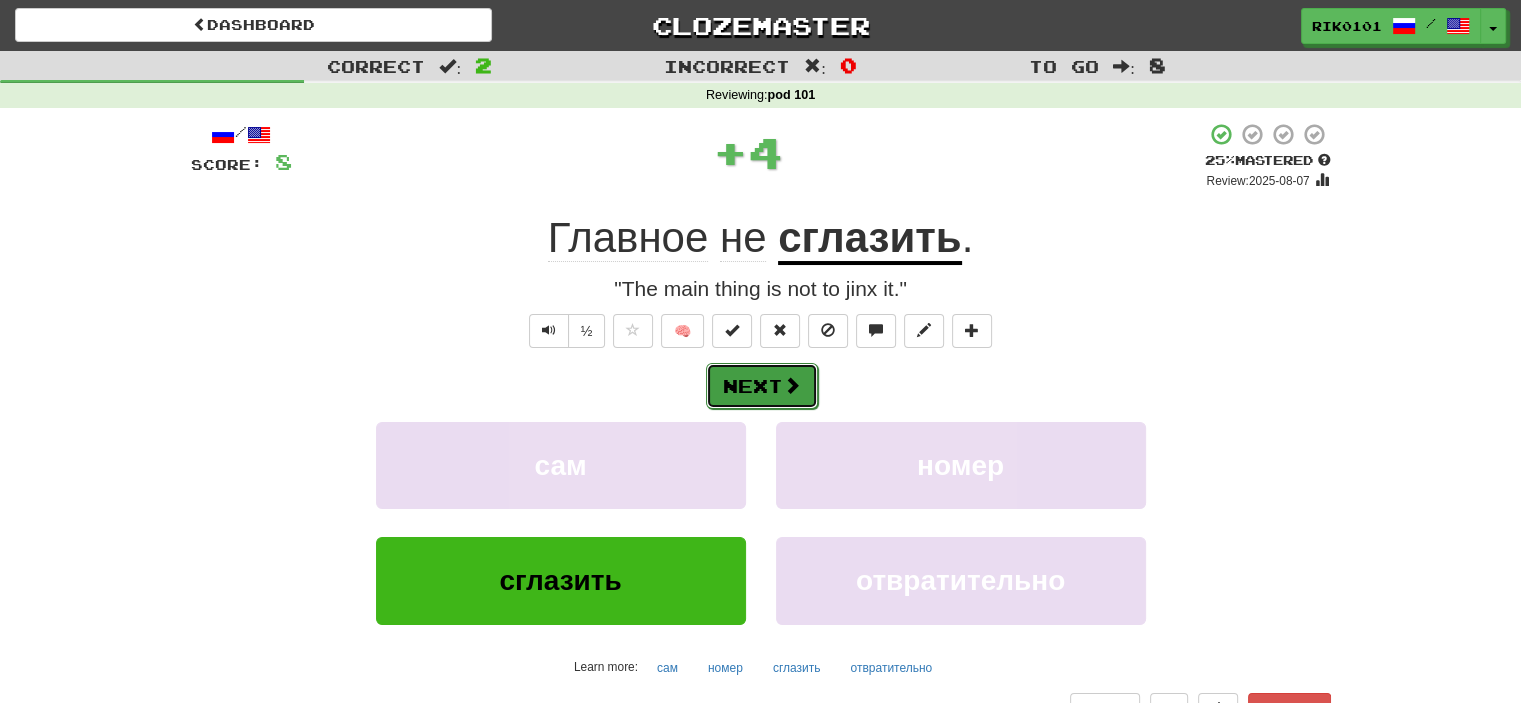 click at bounding box center (792, 385) 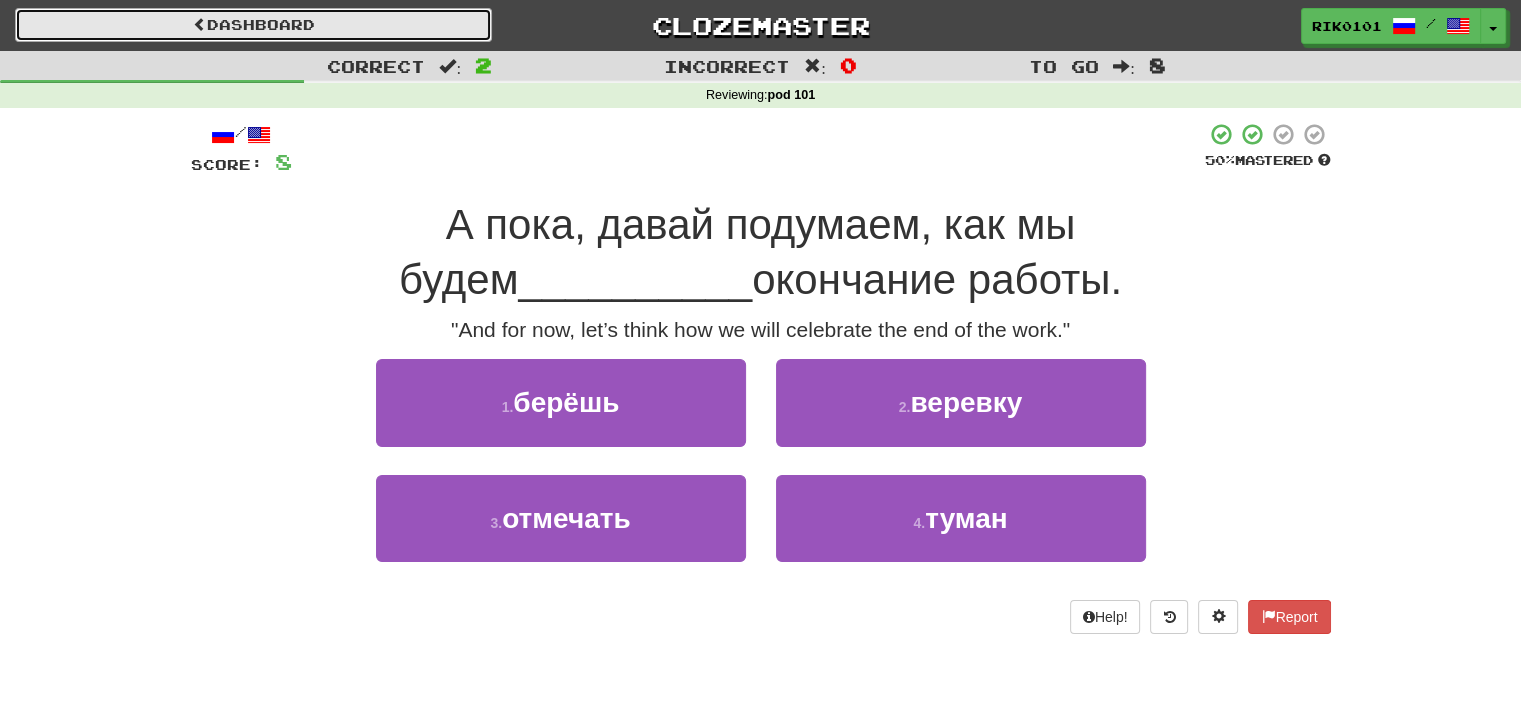 click on "Dashboard" at bounding box center [253, 25] 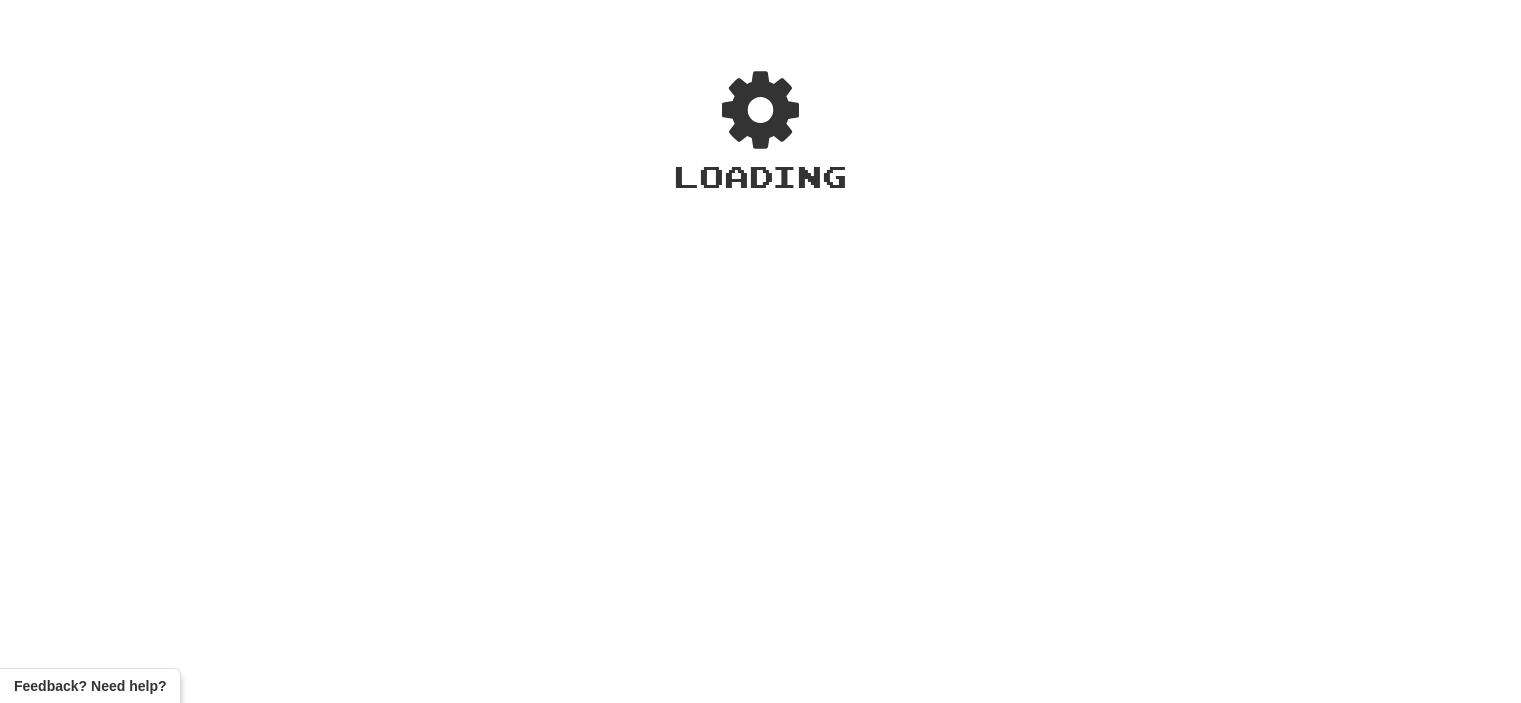 scroll, scrollTop: 0, scrollLeft: 0, axis: both 